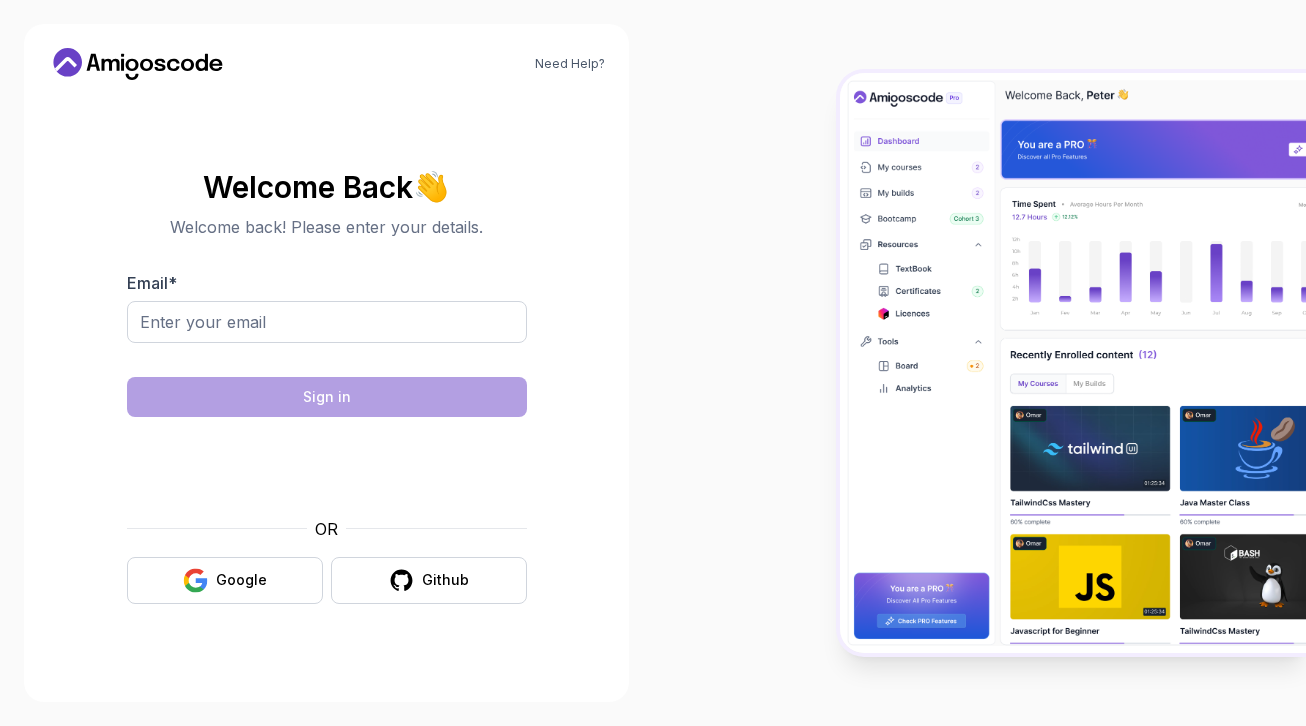 scroll, scrollTop: 0, scrollLeft: 0, axis: both 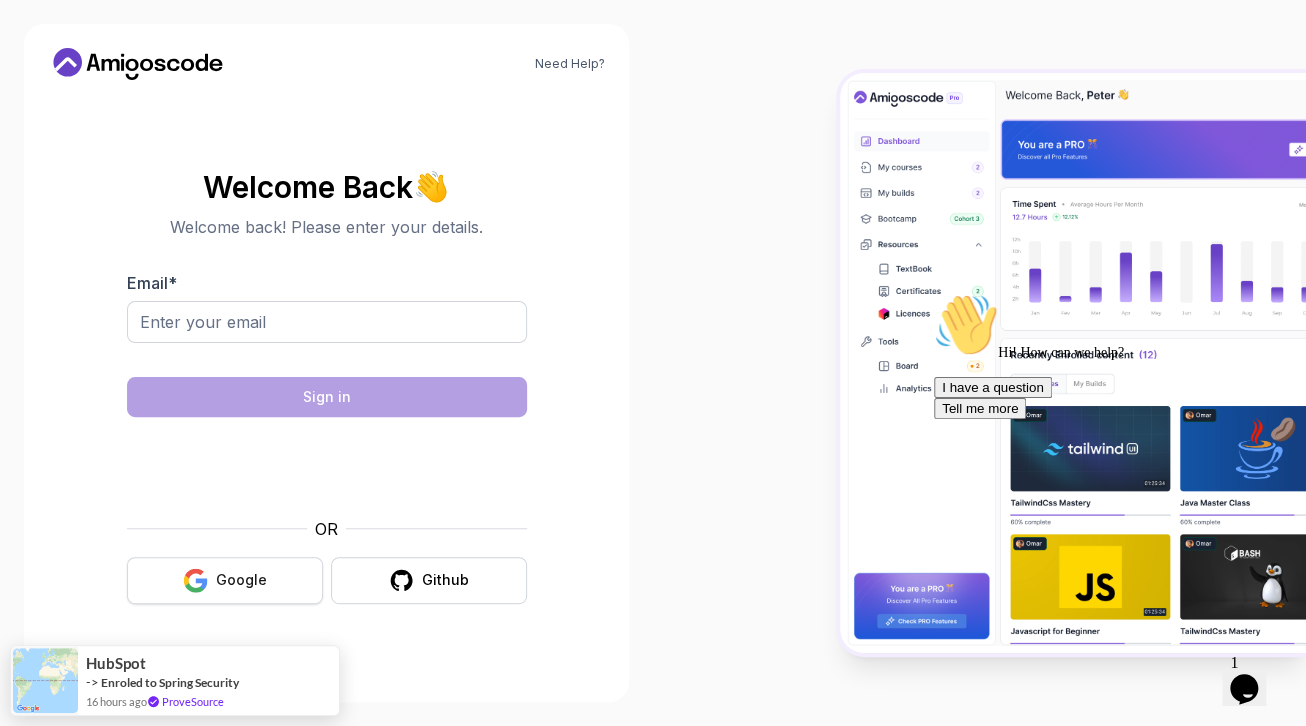 click on "Google" at bounding box center (241, 580) 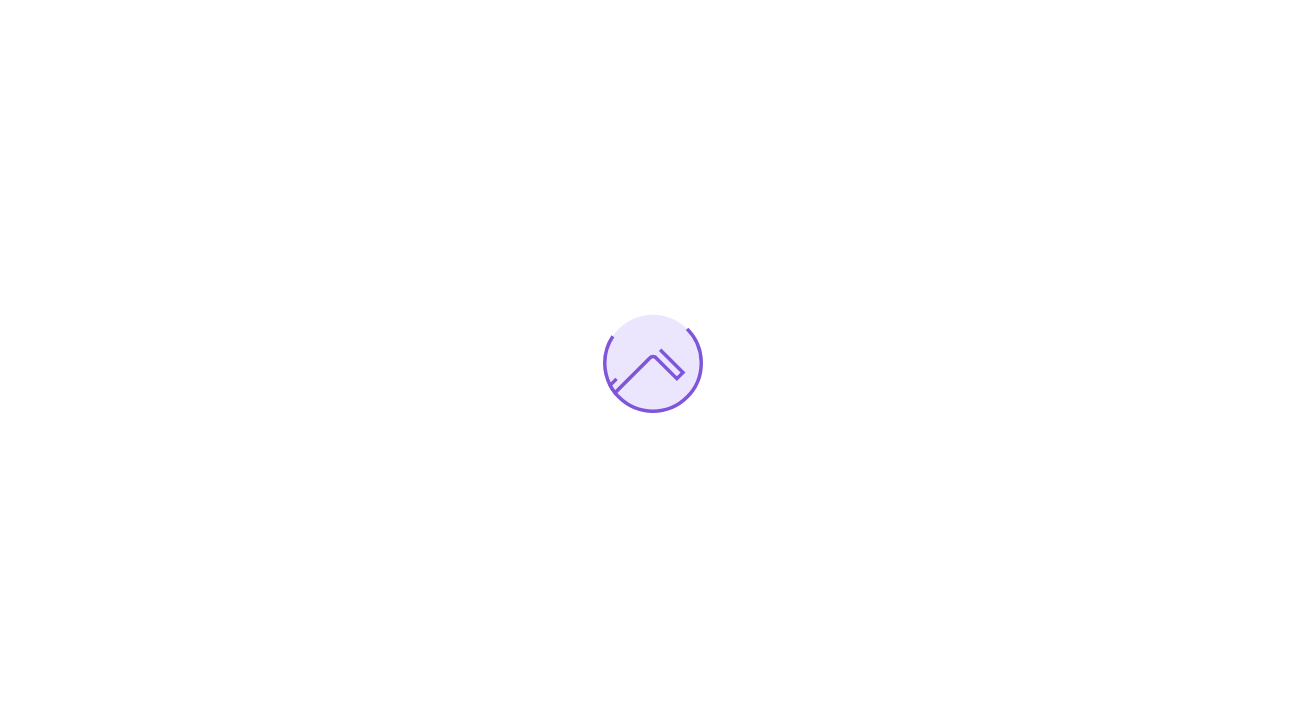 scroll, scrollTop: 0, scrollLeft: 0, axis: both 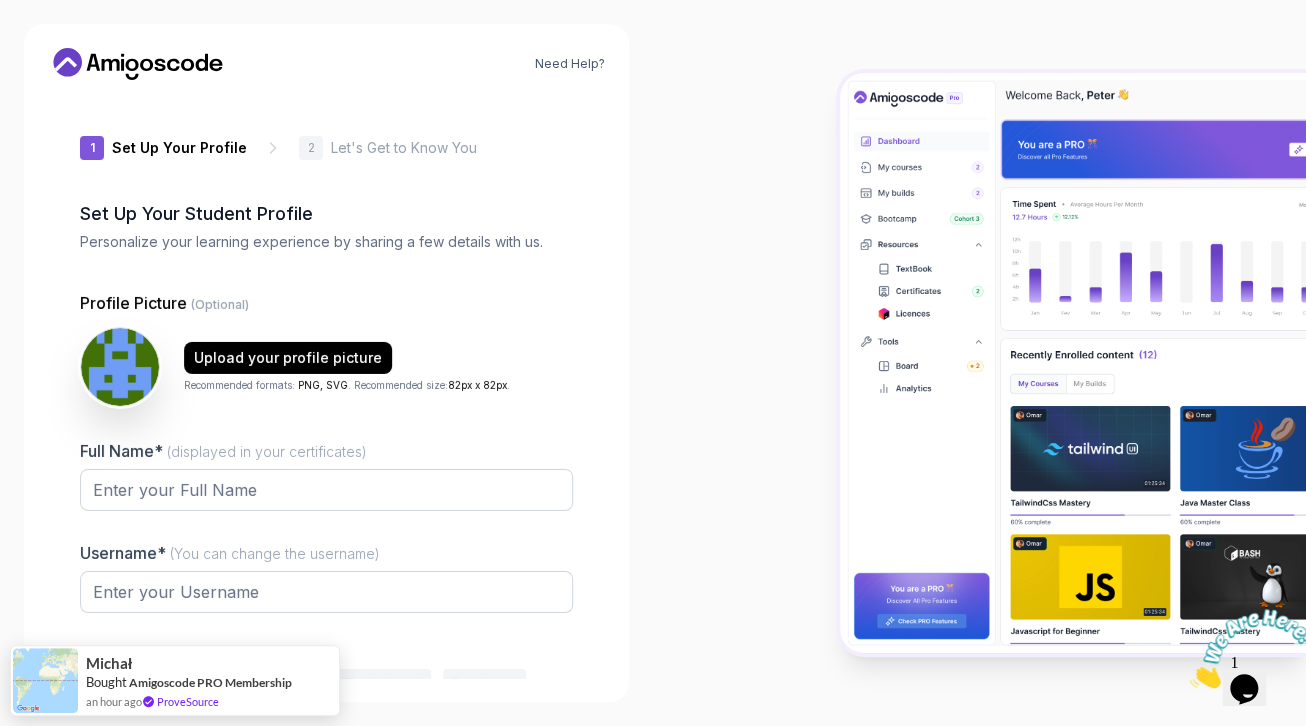 type on "happyquokka84dac" 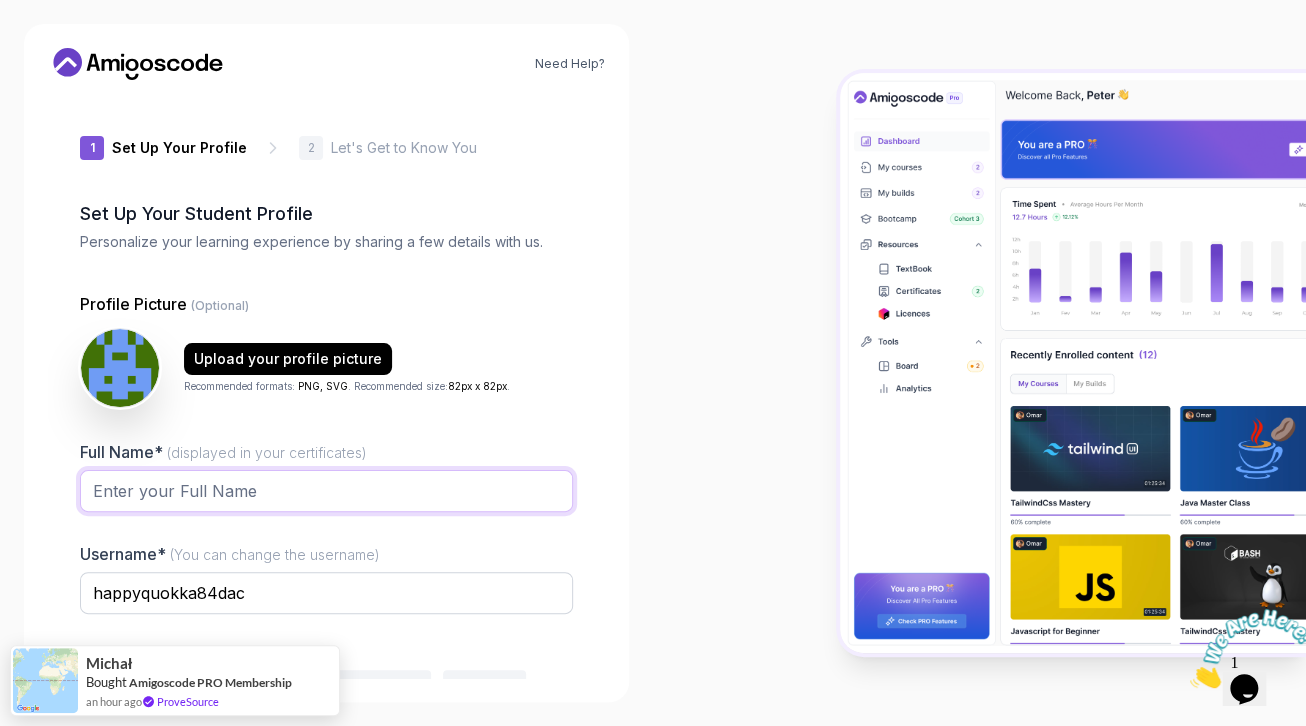 click on "Full Name*   (displayed in your certificates)" at bounding box center [326, 491] 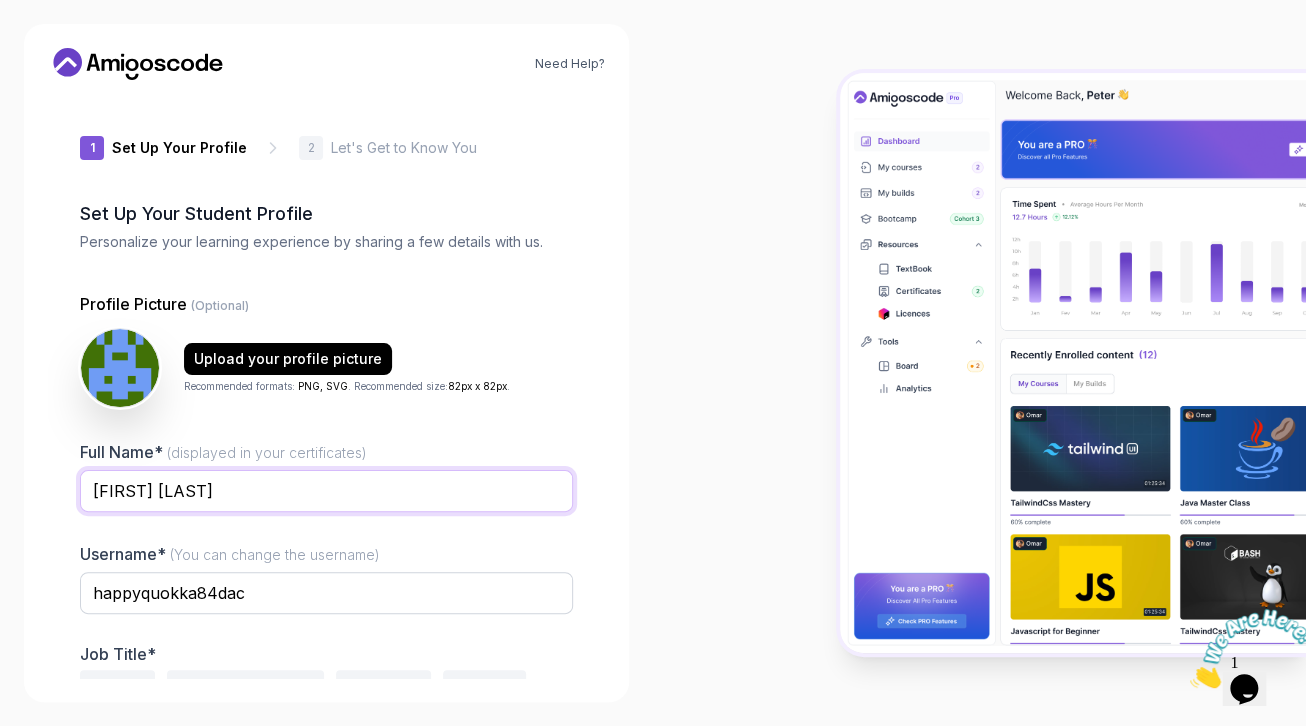scroll, scrollTop: 108, scrollLeft: 0, axis: vertical 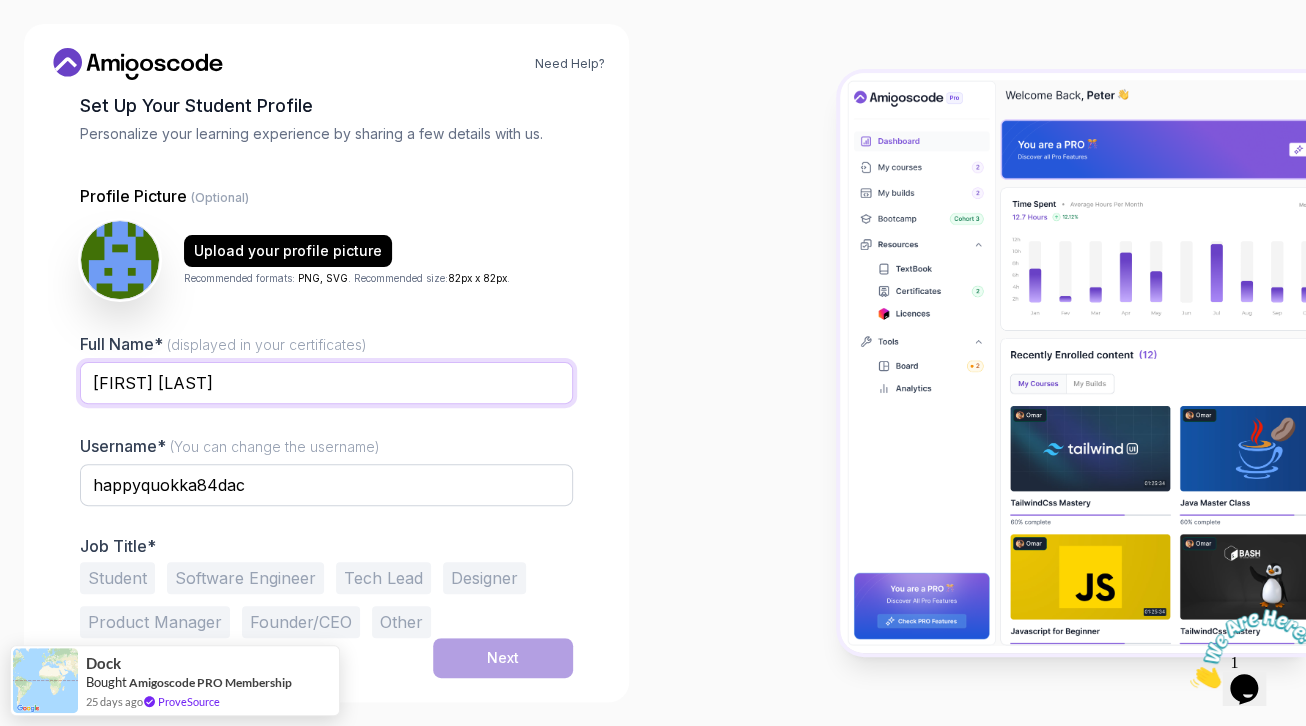 type on "[FIRST] [LAST]" 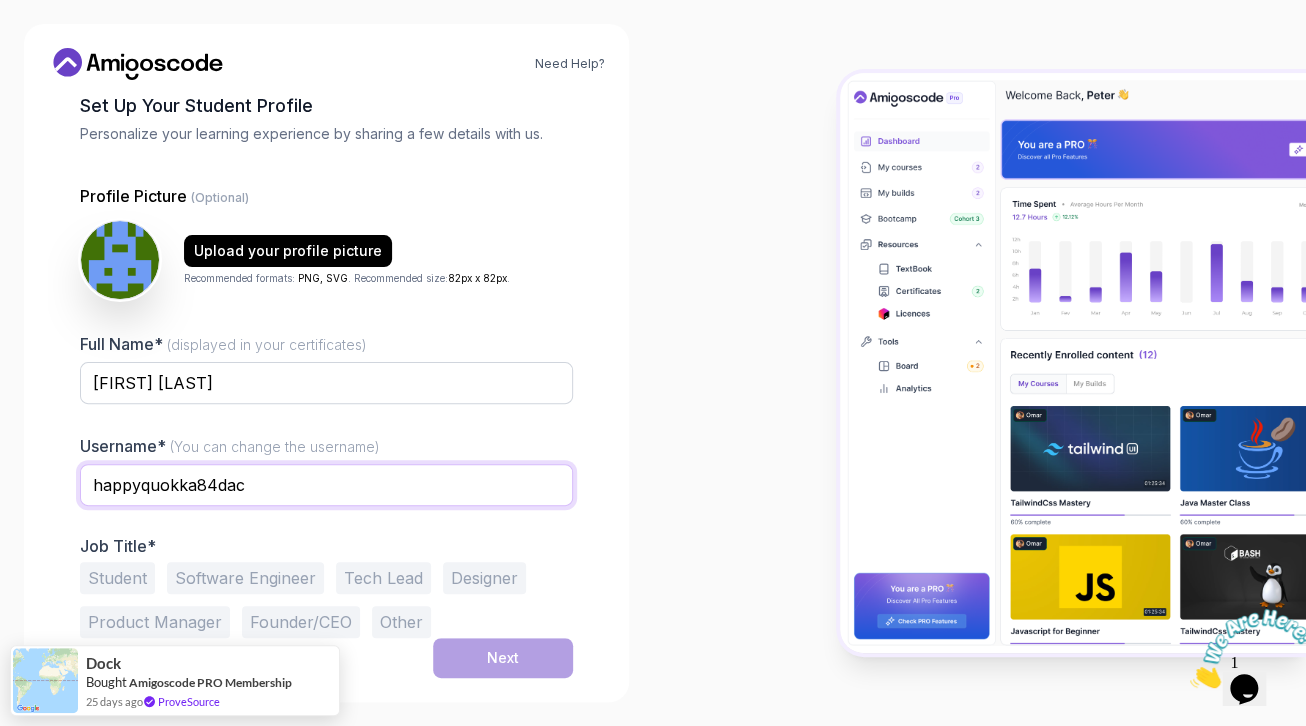 click on "happyquokka84dac" at bounding box center (326, 485) 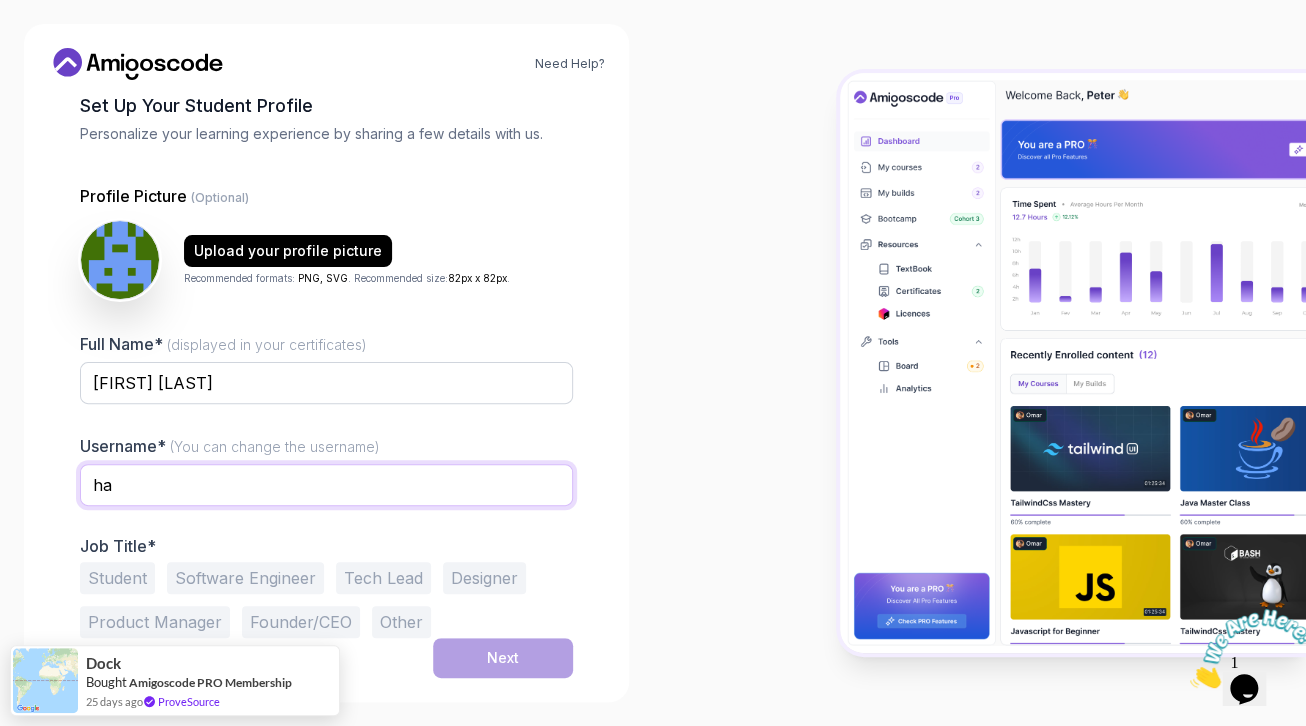 type on "h" 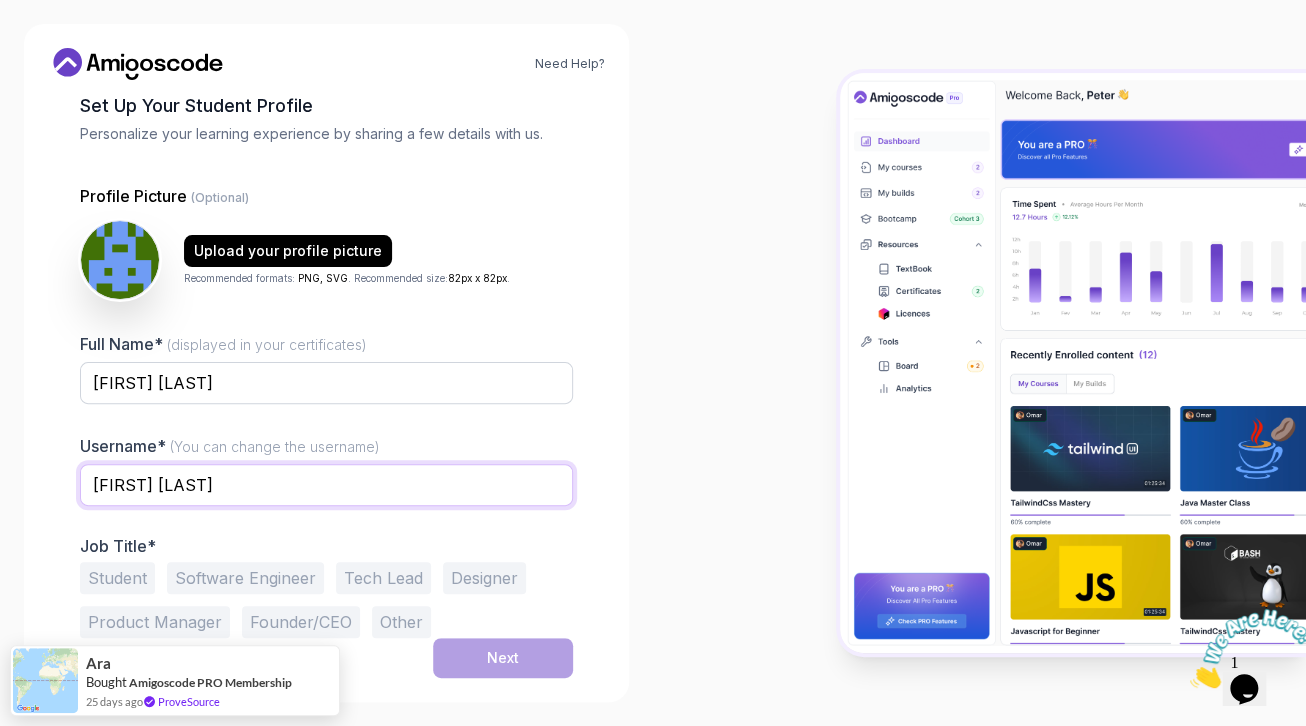 type on "[FIRST] [LAST]" 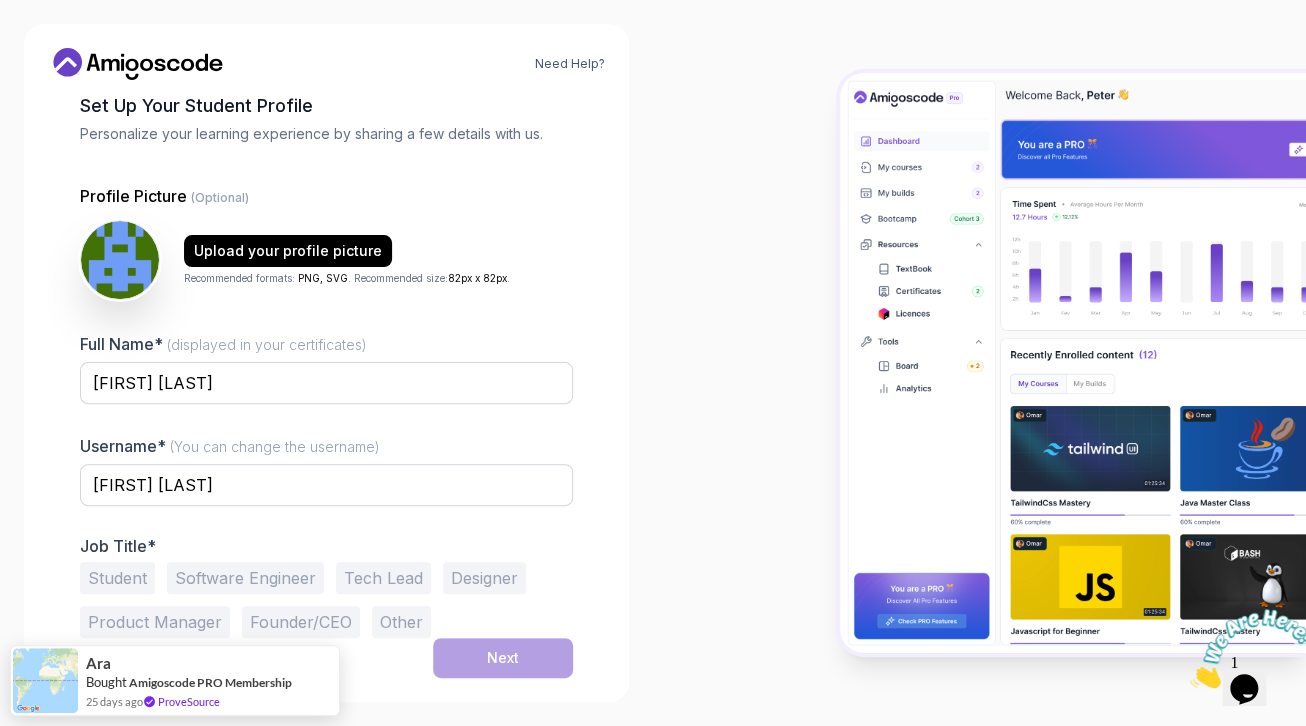 click on "Student" at bounding box center [117, 578] 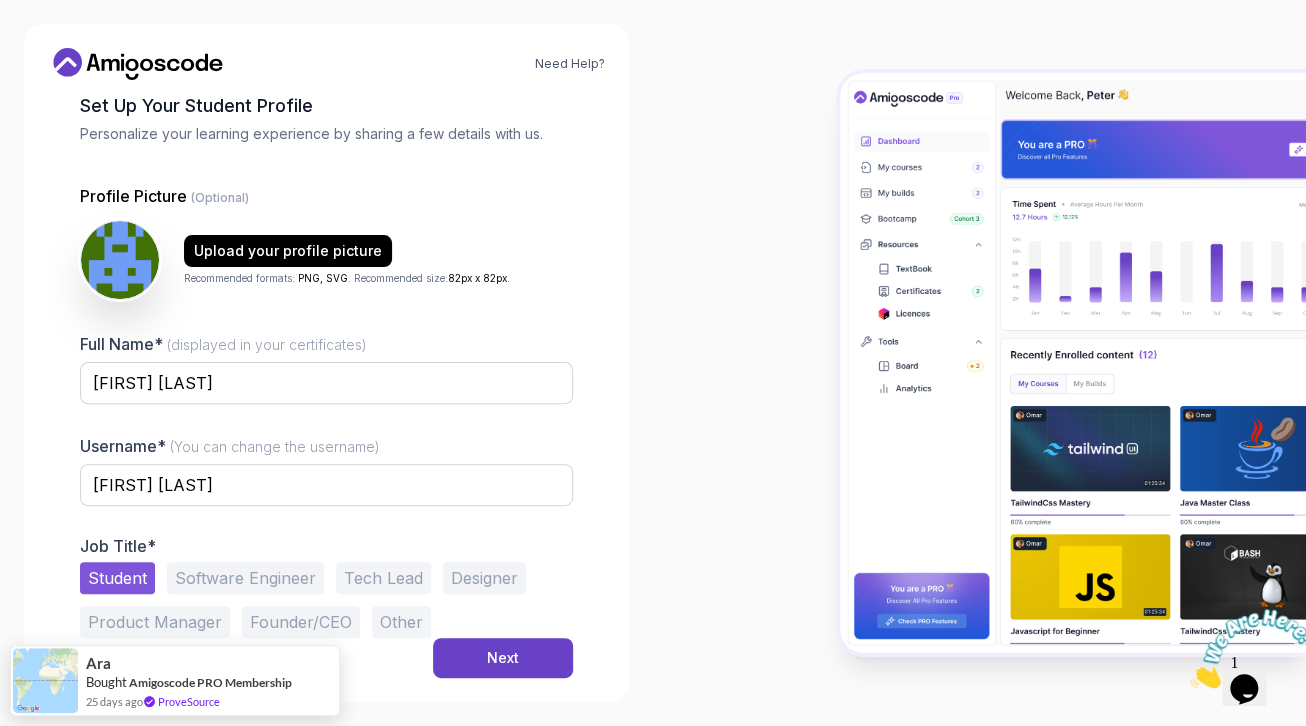 click on "Software Engineer" at bounding box center (245, 578) 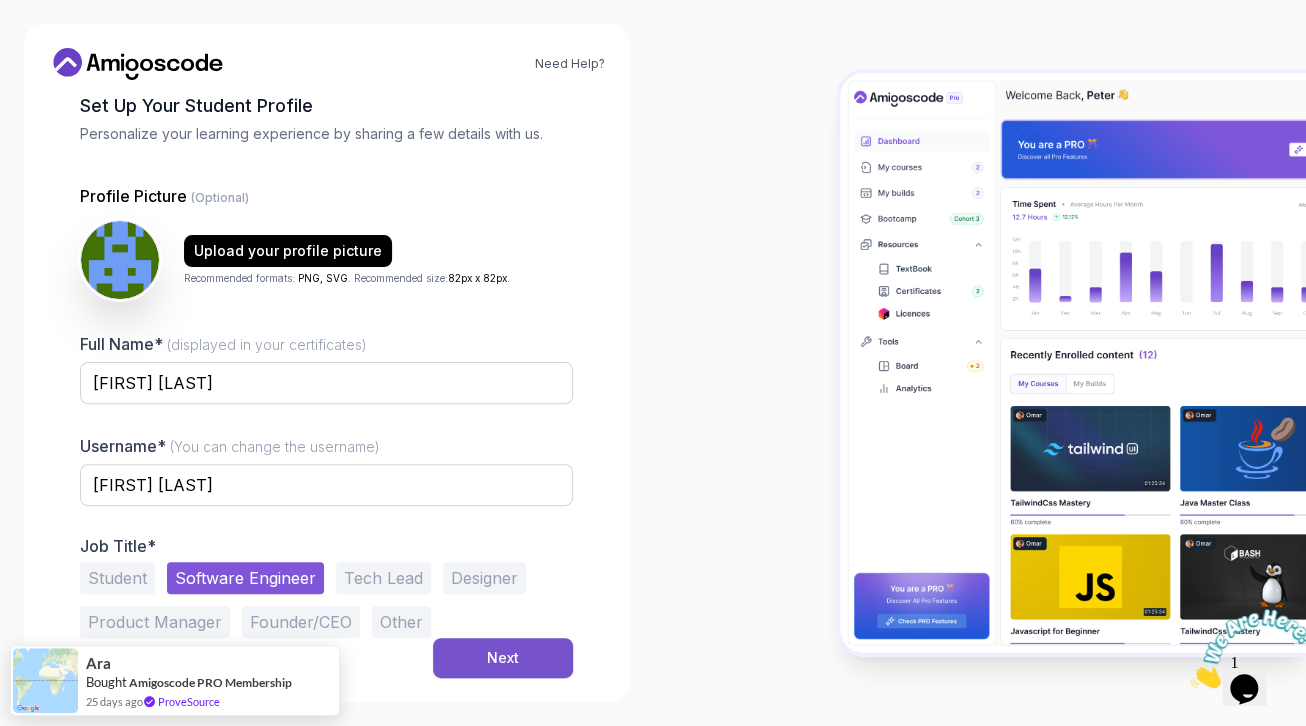 click on "Next" at bounding box center (503, 658) 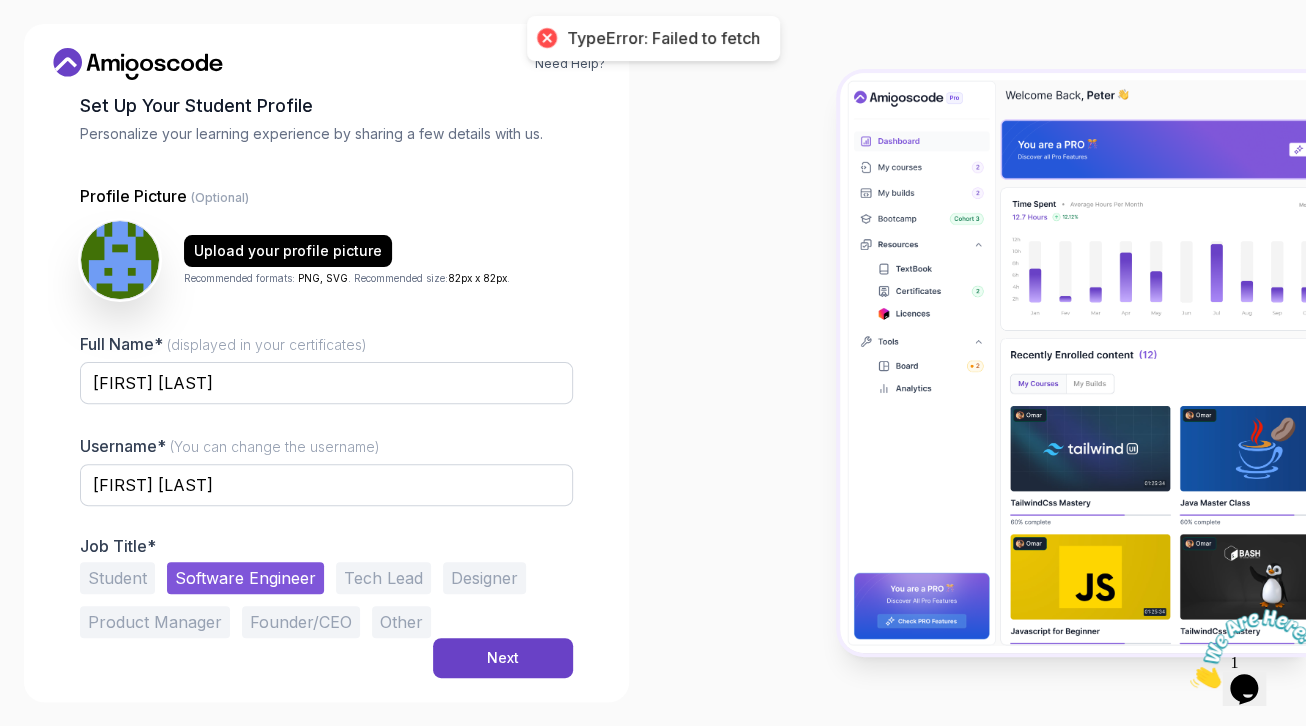 click on "Student" at bounding box center [117, 578] 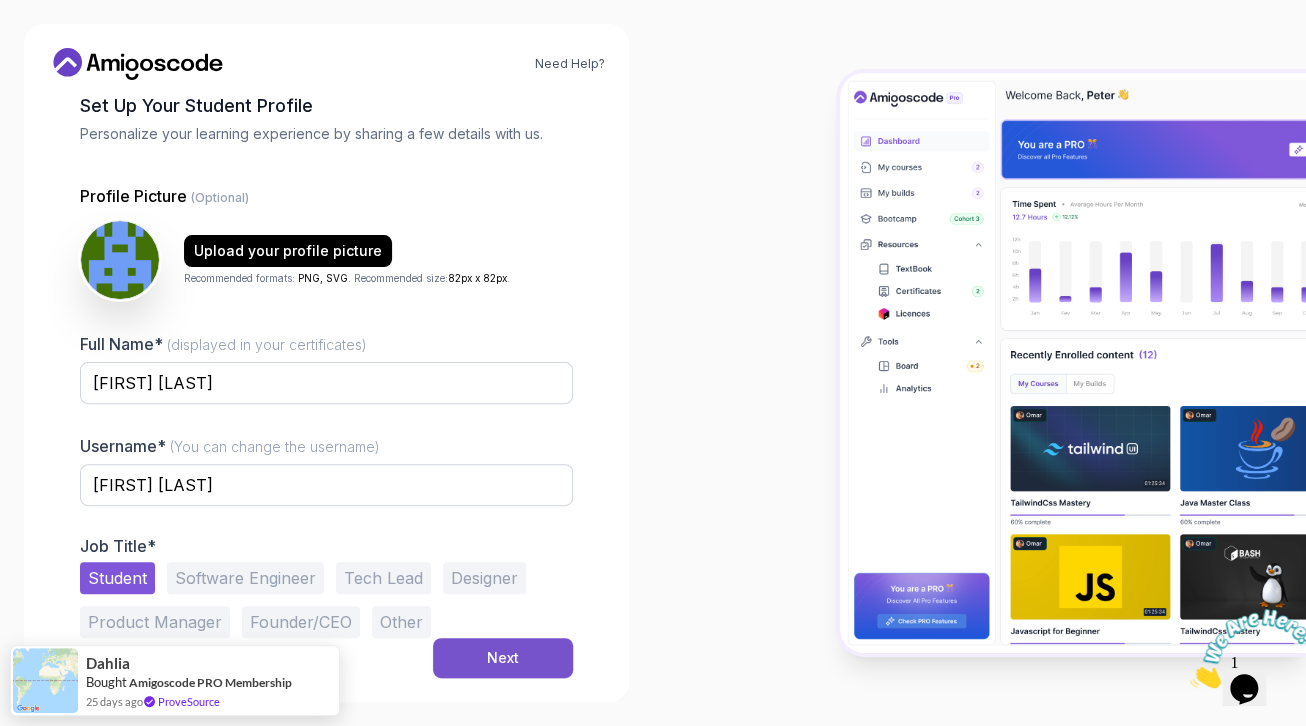 click on "Next" at bounding box center (503, 658) 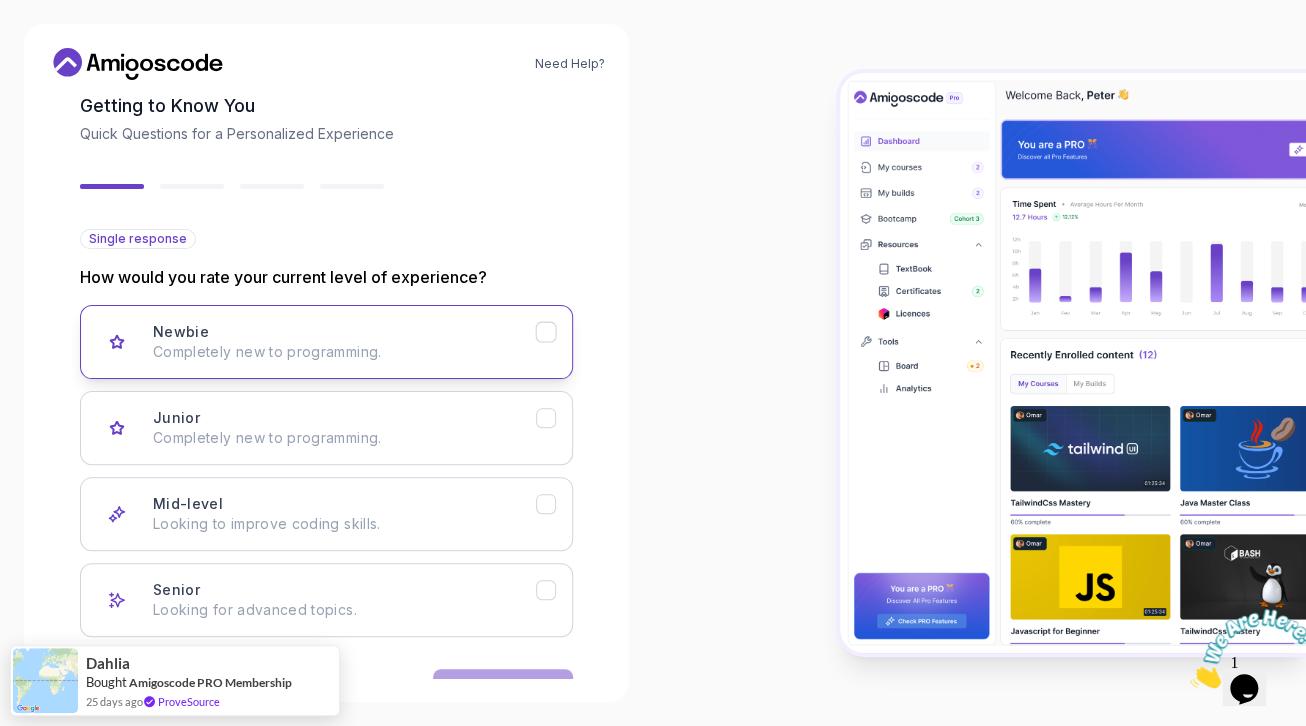 click on "Completely new to programming." at bounding box center (344, 352) 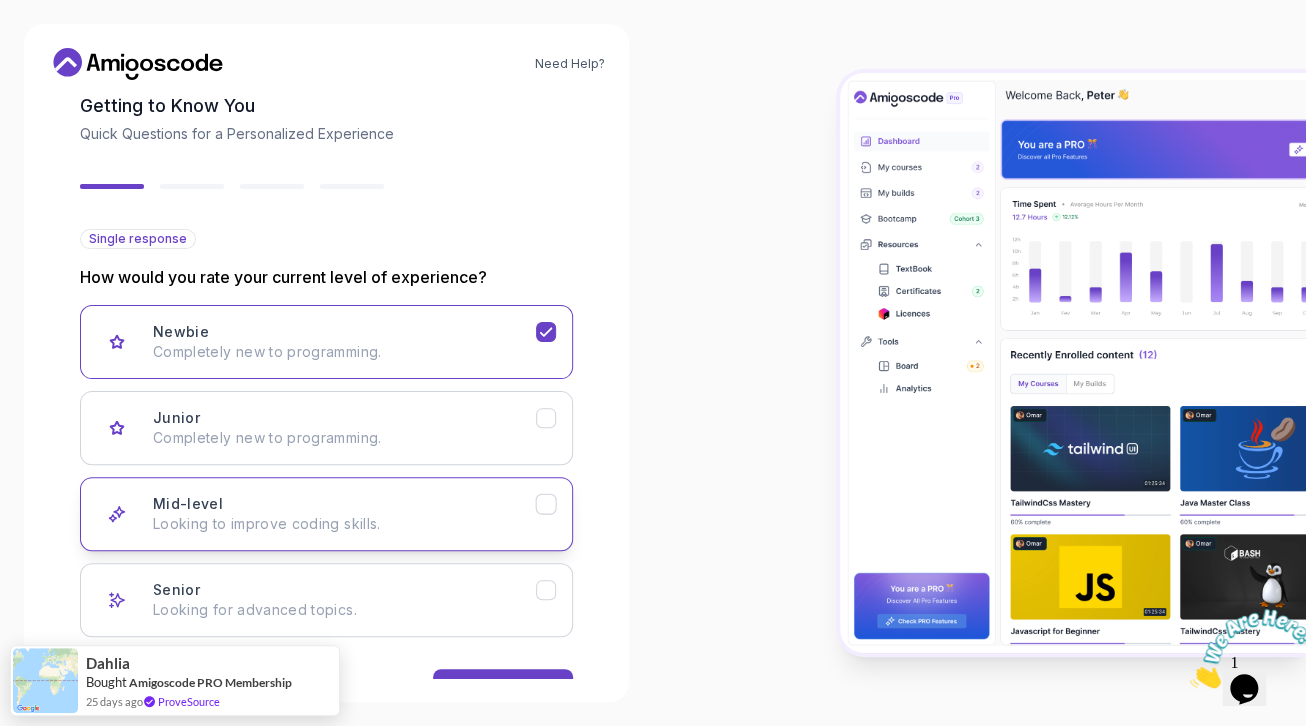 scroll, scrollTop: 169, scrollLeft: 0, axis: vertical 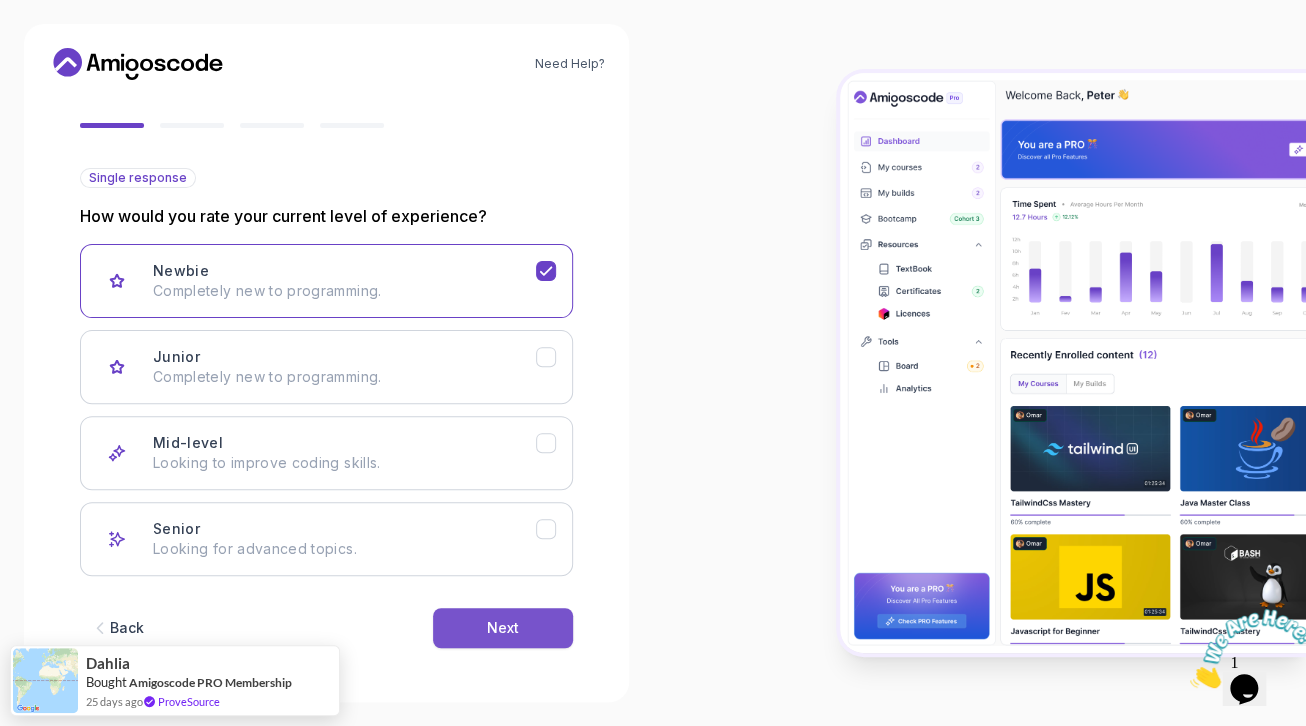 click on "Next" at bounding box center (503, 628) 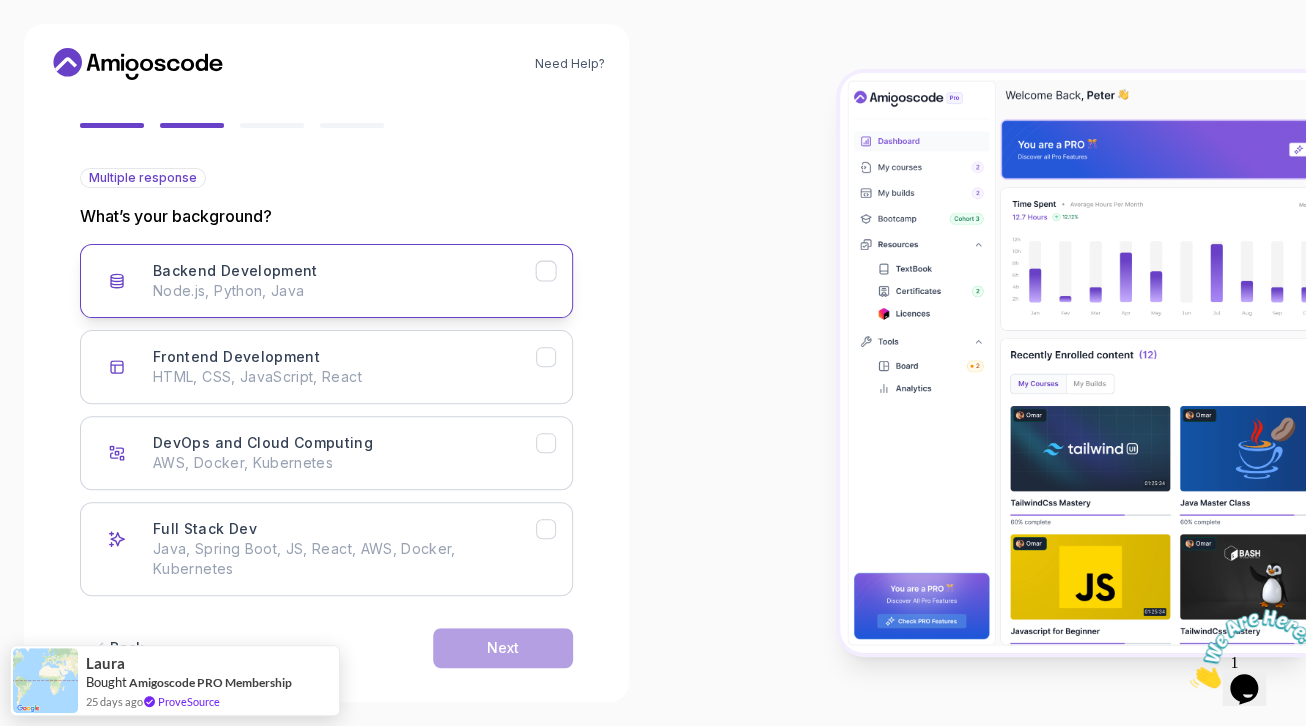 click on "Node.js, Python, Java" at bounding box center (344, 291) 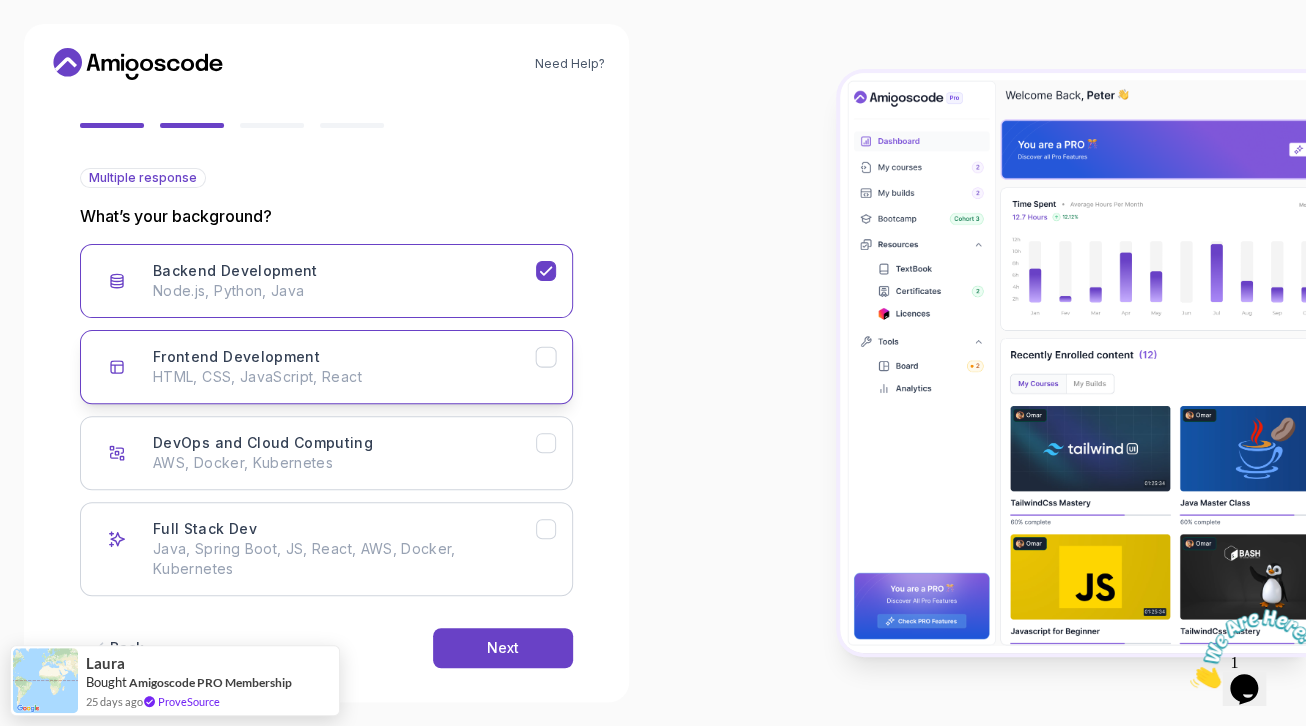 click 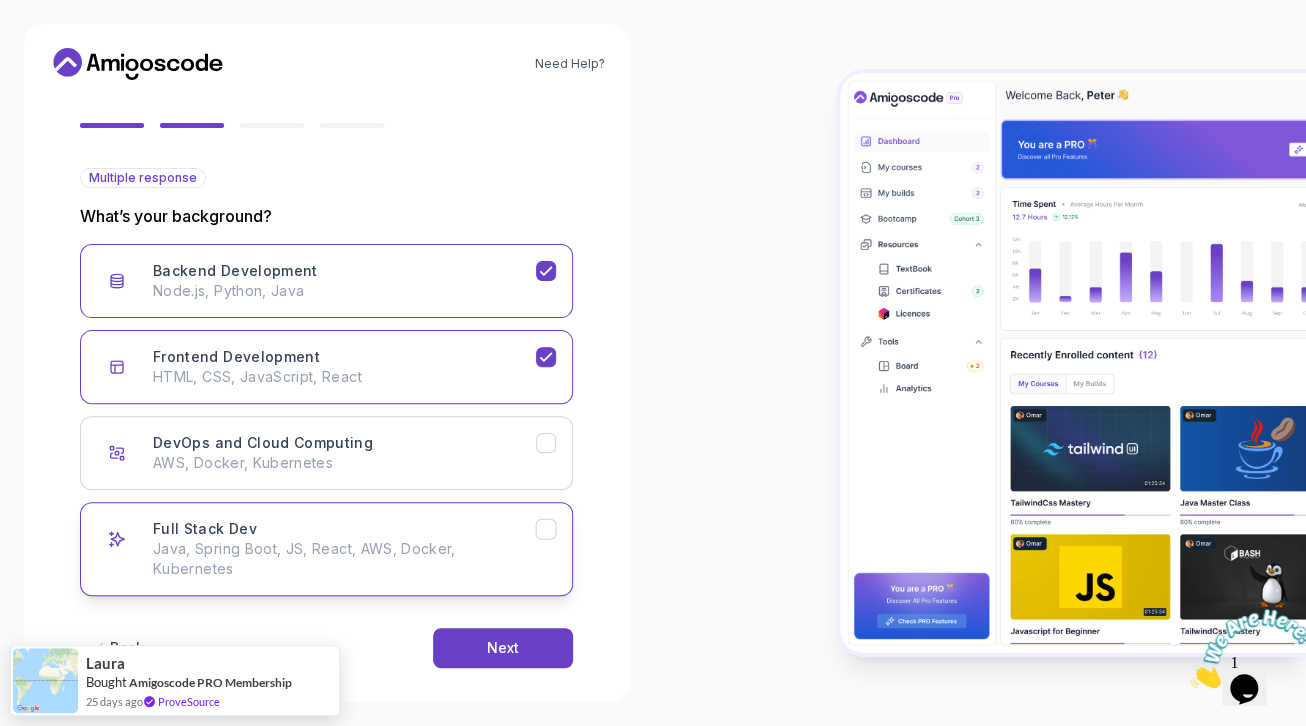 click on "Java, Spring Boot, JS, React, AWS, Docker, Kubernetes" at bounding box center [344, 559] 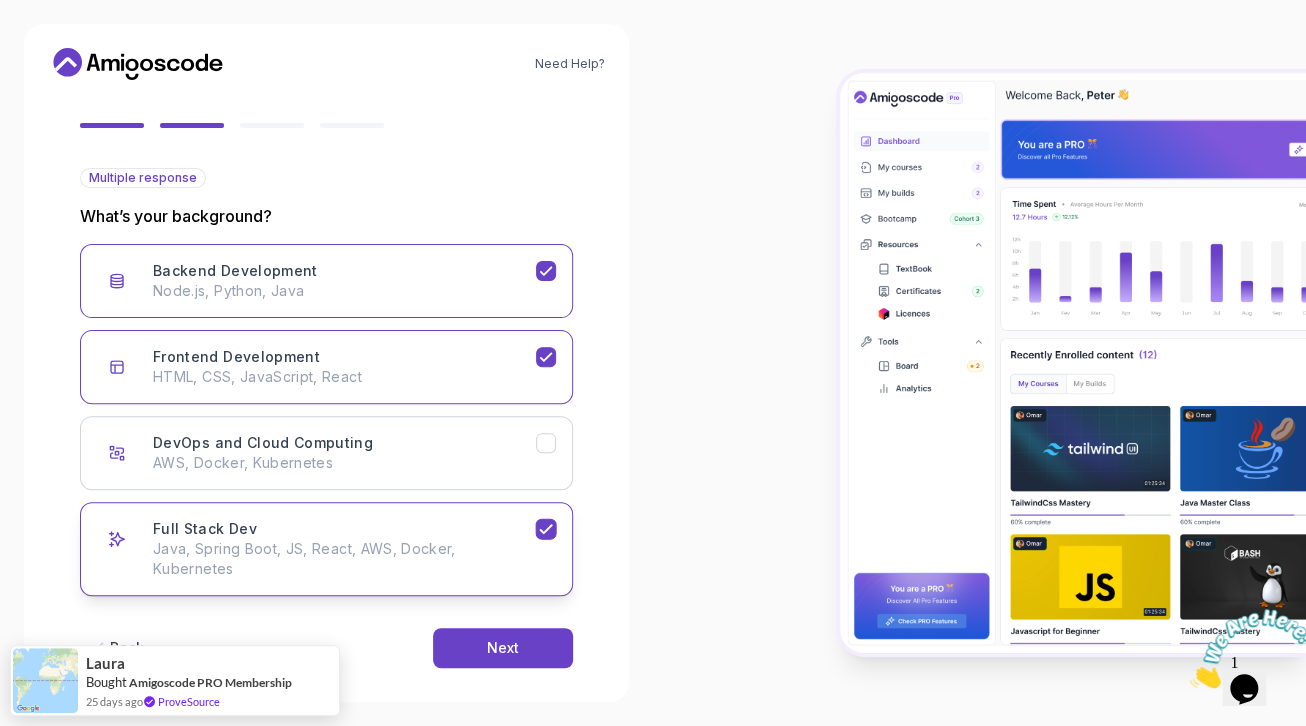click on "Java, Spring Boot, JS, React, AWS, Docker, Kubernetes" at bounding box center (344, 559) 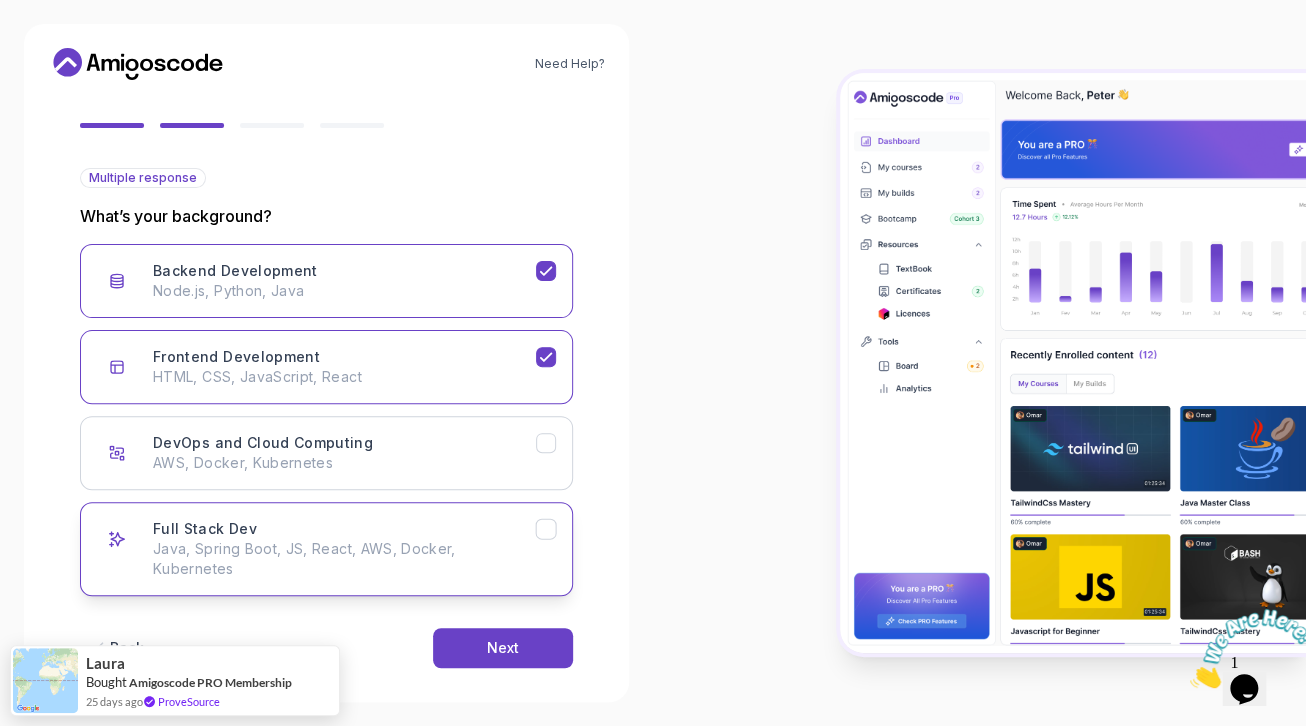 click on "Java, Spring Boot, JS, React, AWS, Docker, Kubernetes" at bounding box center [344, 559] 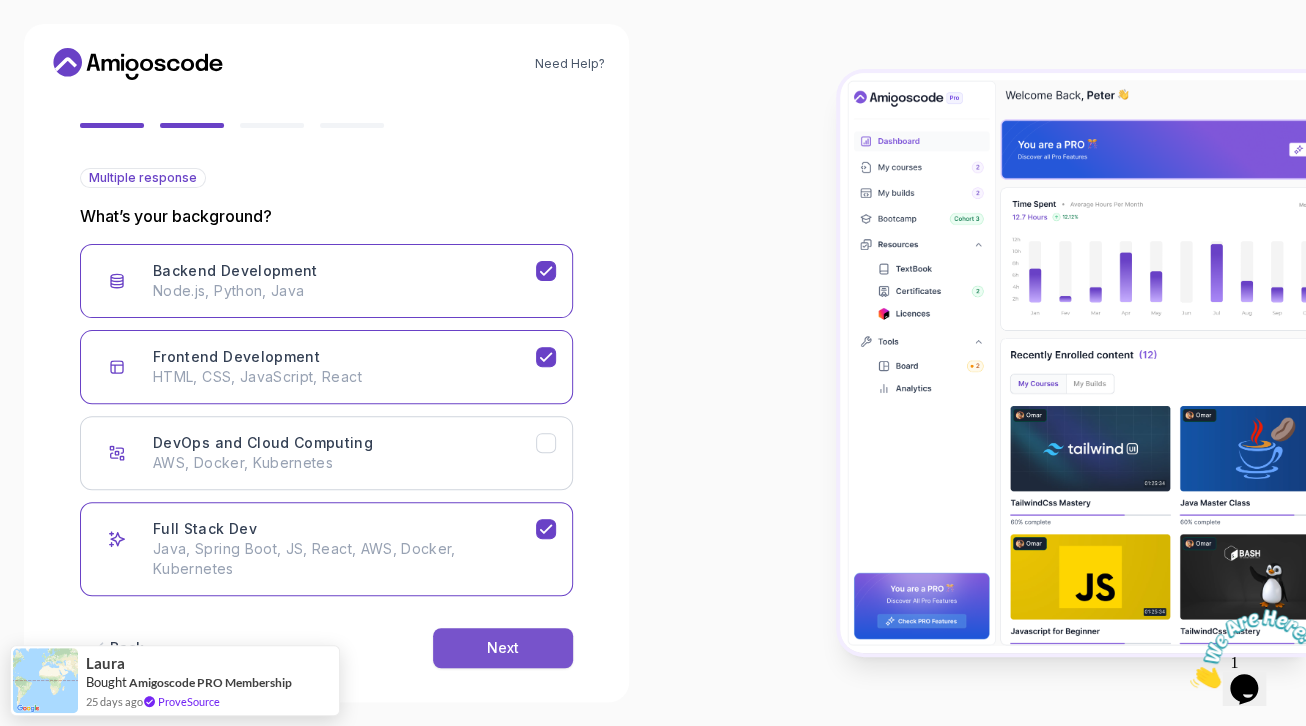 click on "Next" at bounding box center [503, 648] 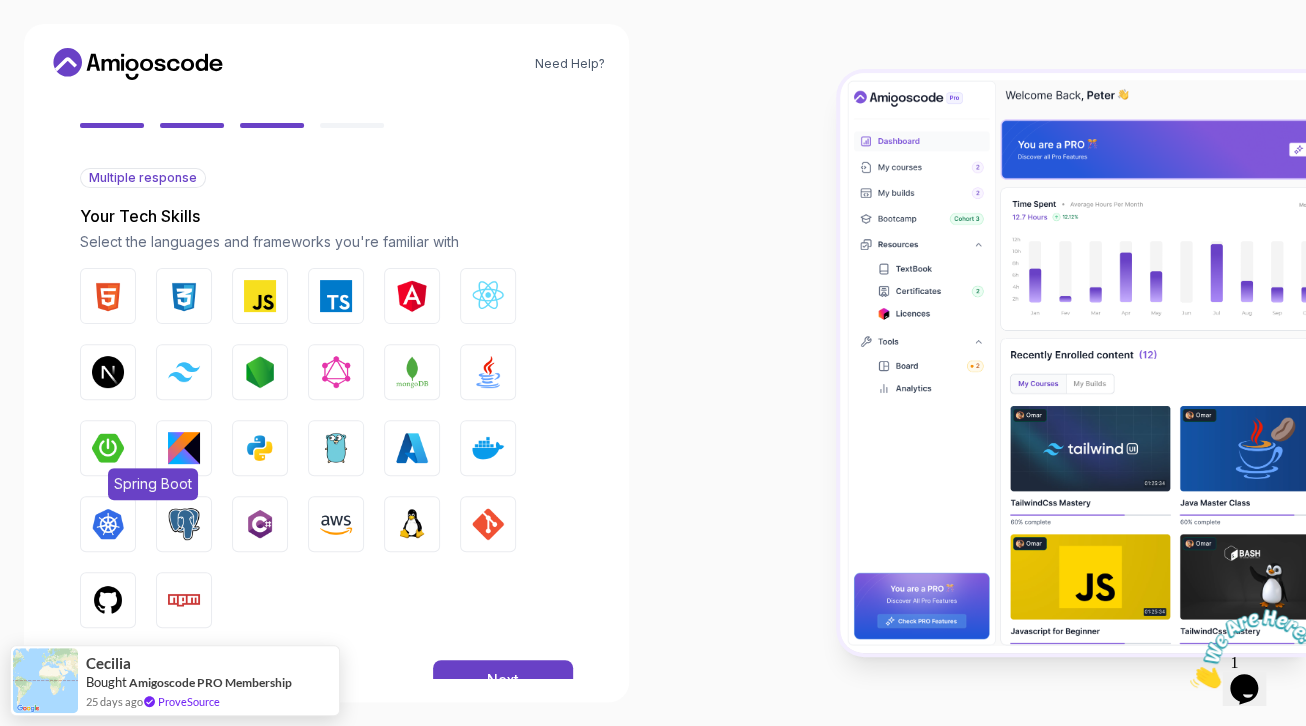 click at bounding box center (108, 448) 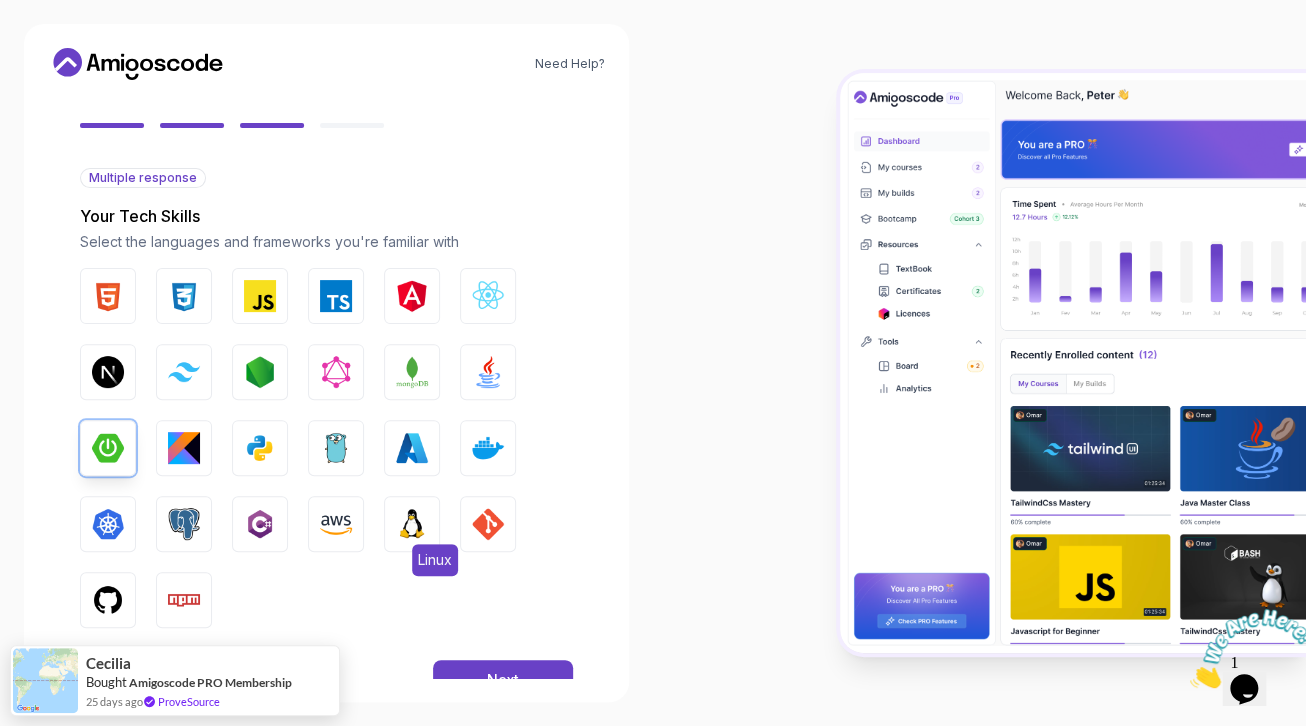 scroll, scrollTop: 223, scrollLeft: 0, axis: vertical 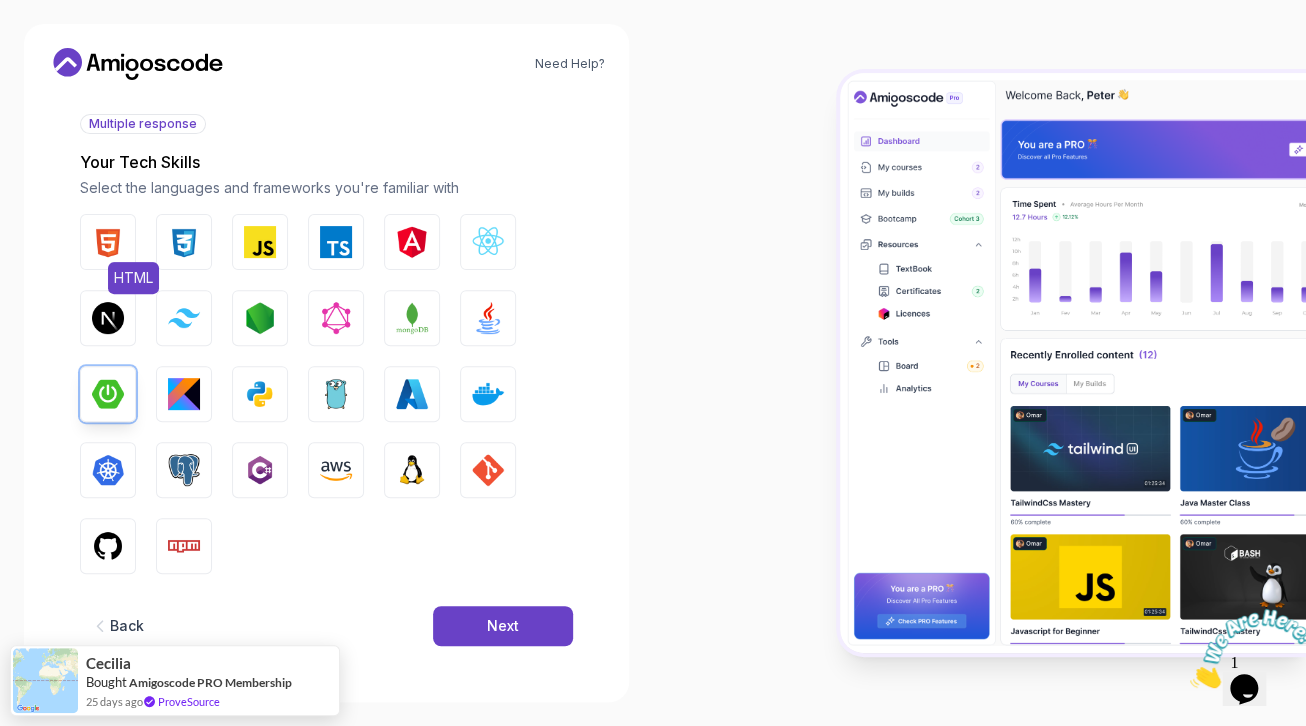 click at bounding box center (108, 242) 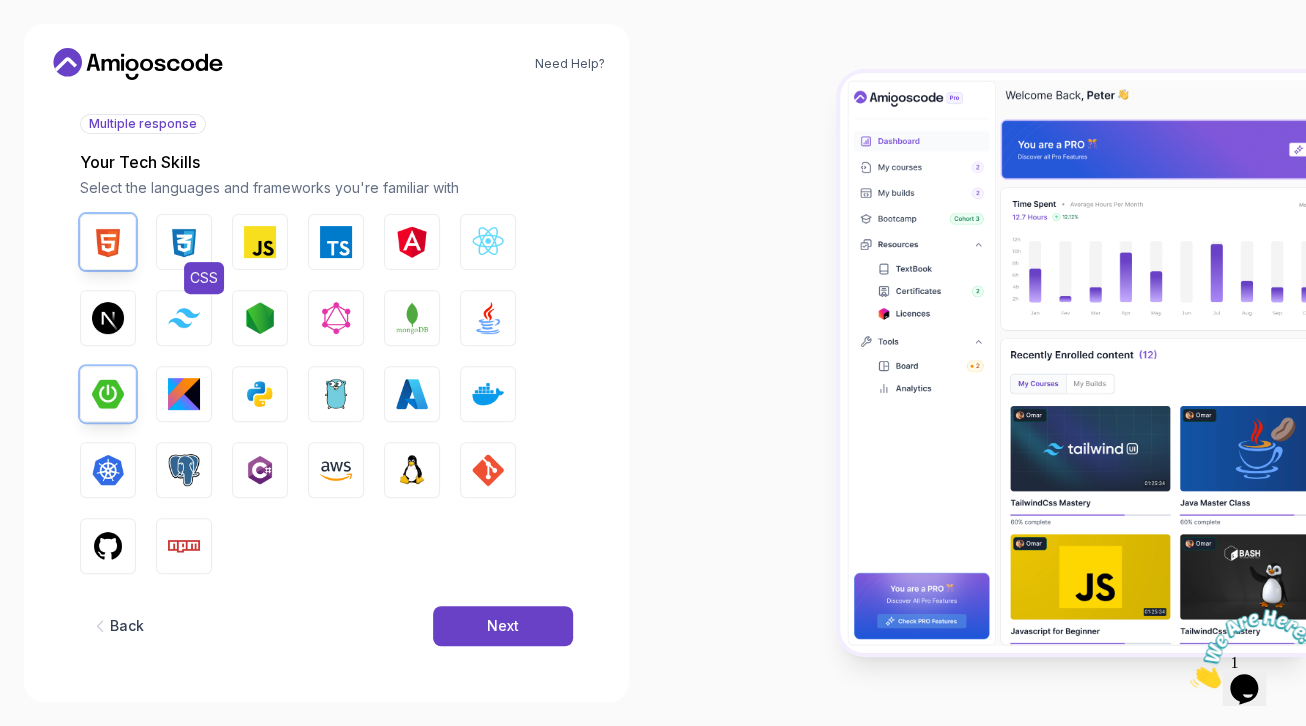 click on "CSS" at bounding box center (184, 242) 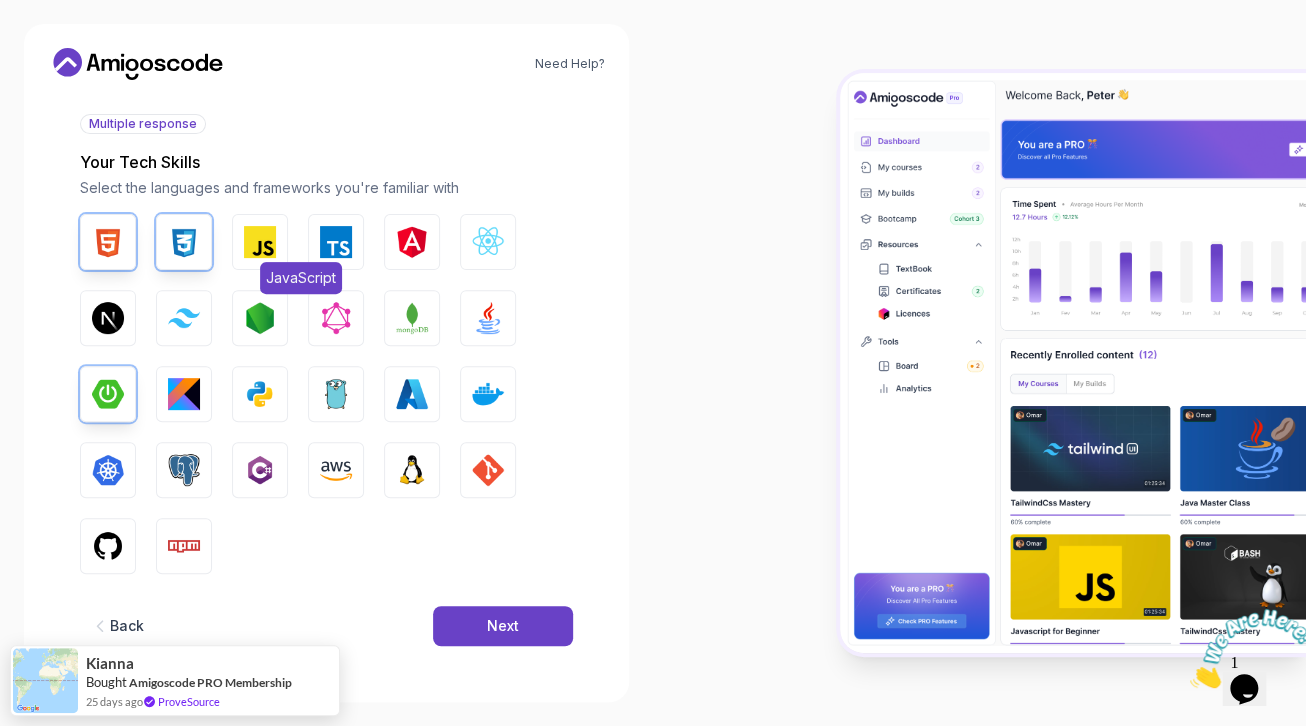 click at bounding box center [260, 242] 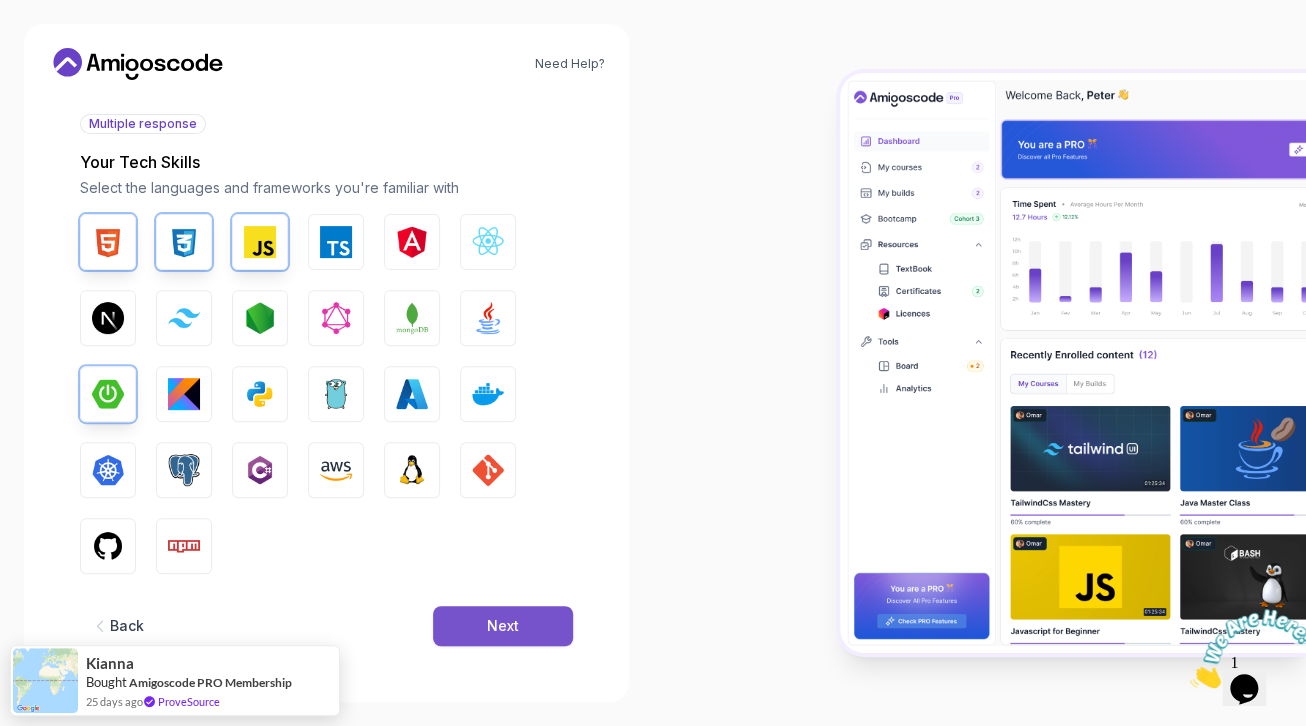 click on "Next" at bounding box center (503, 626) 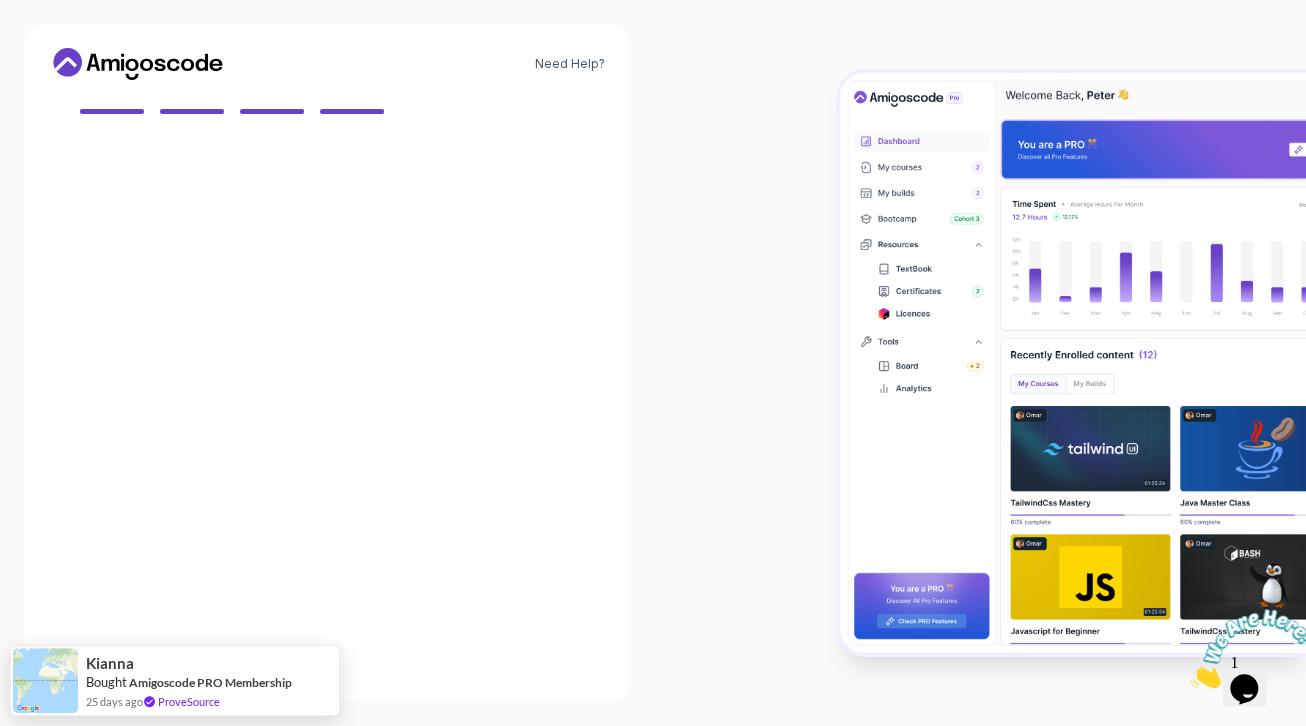 scroll, scrollTop: 181, scrollLeft: 0, axis: vertical 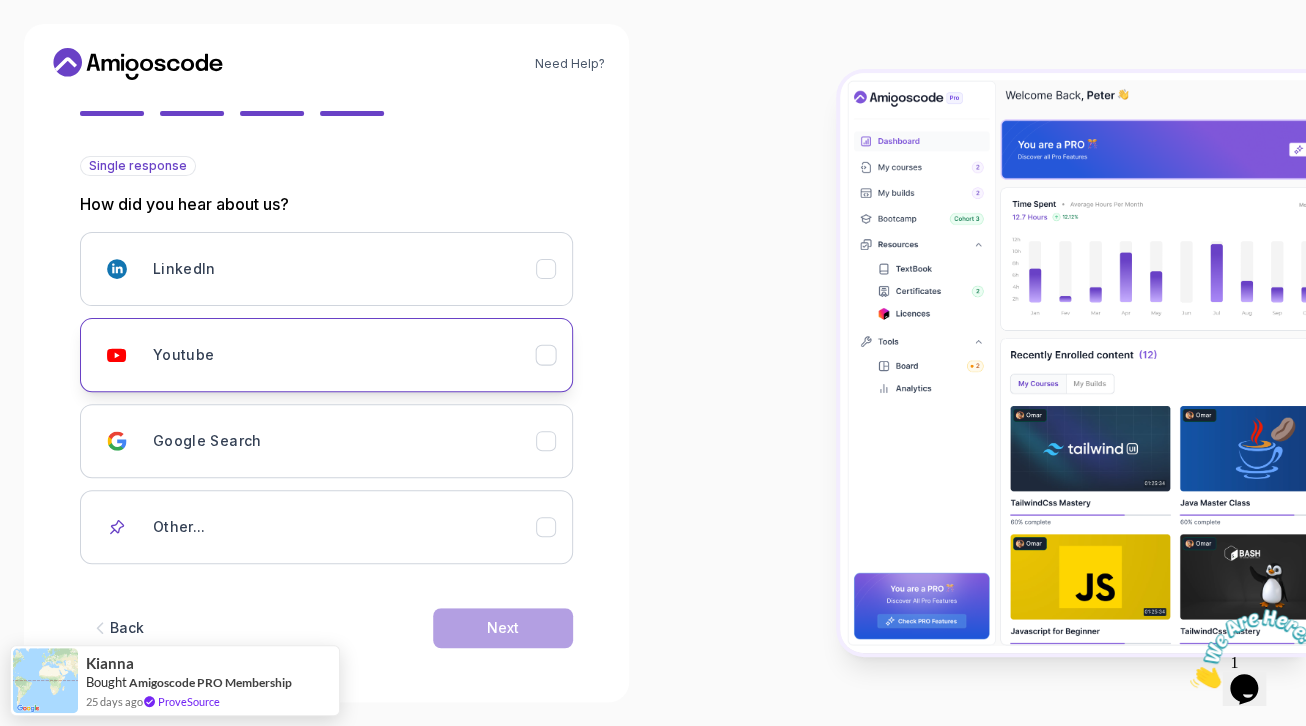click on "Youtube" at bounding box center [344, 355] 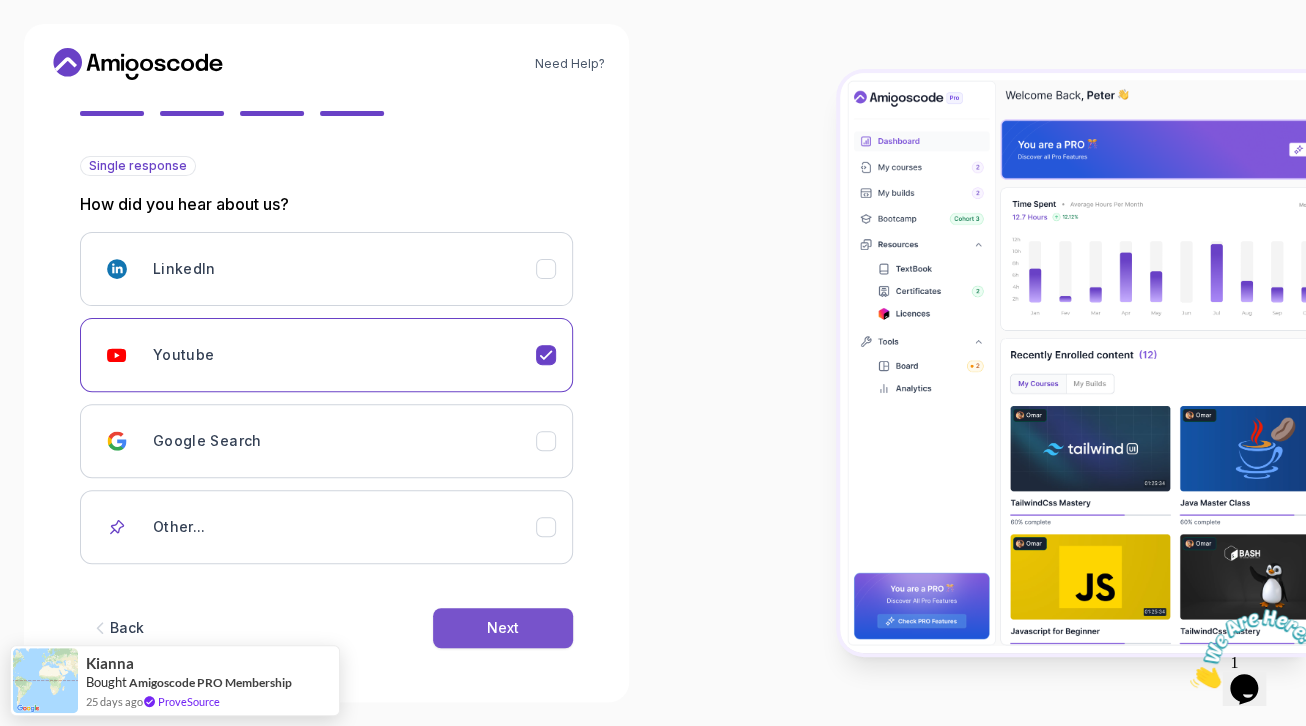 click on "Next" at bounding box center (503, 628) 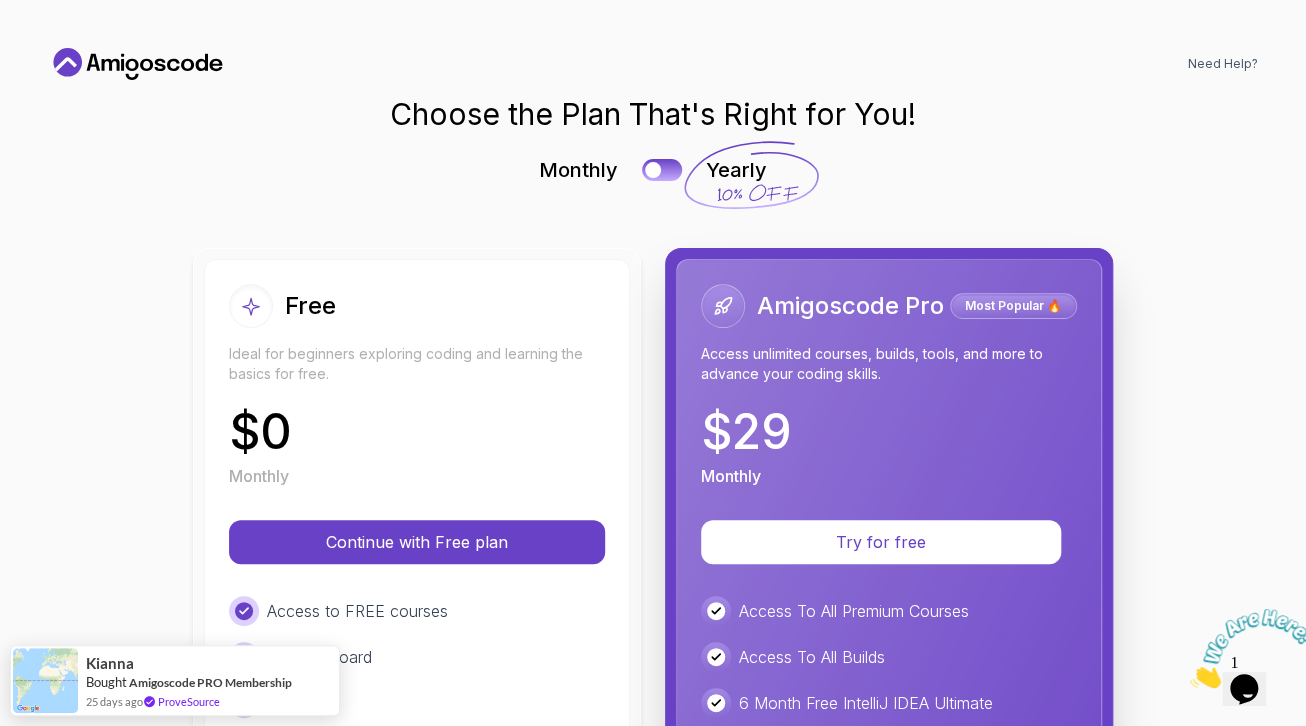 scroll, scrollTop: 0, scrollLeft: 0, axis: both 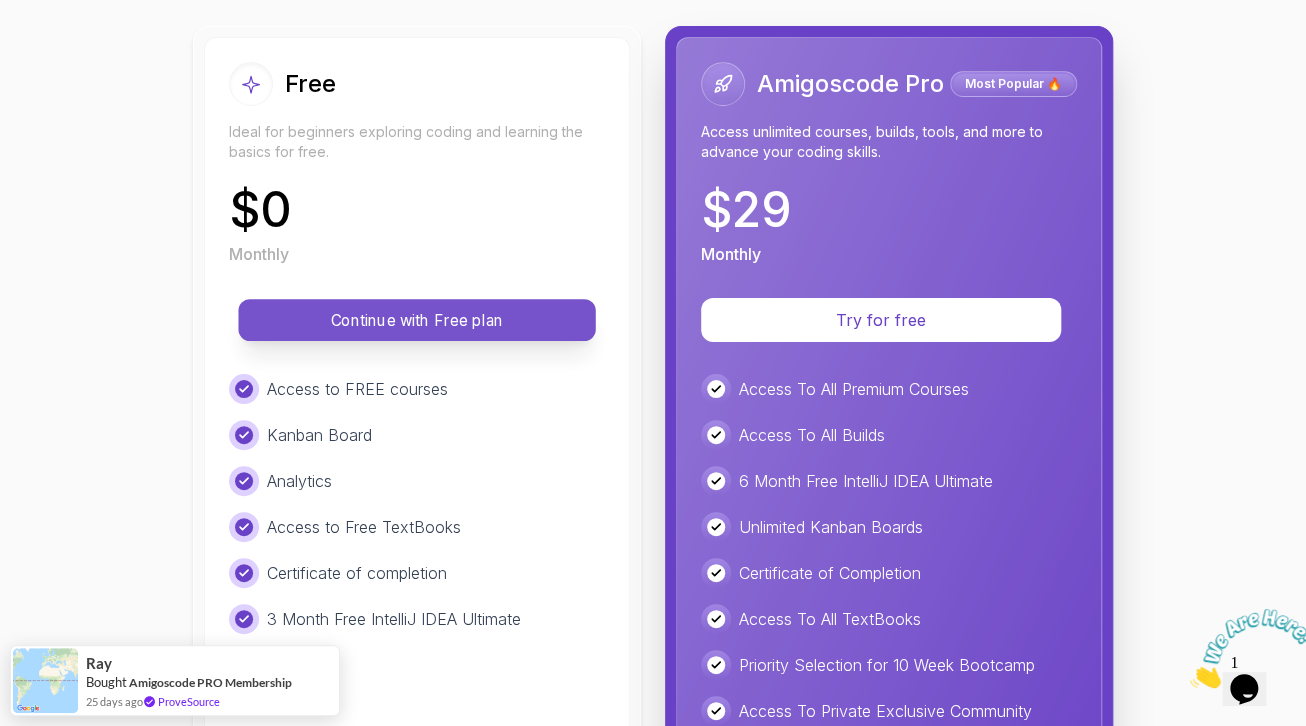 click on "Continue with Free plan" at bounding box center (417, 320) 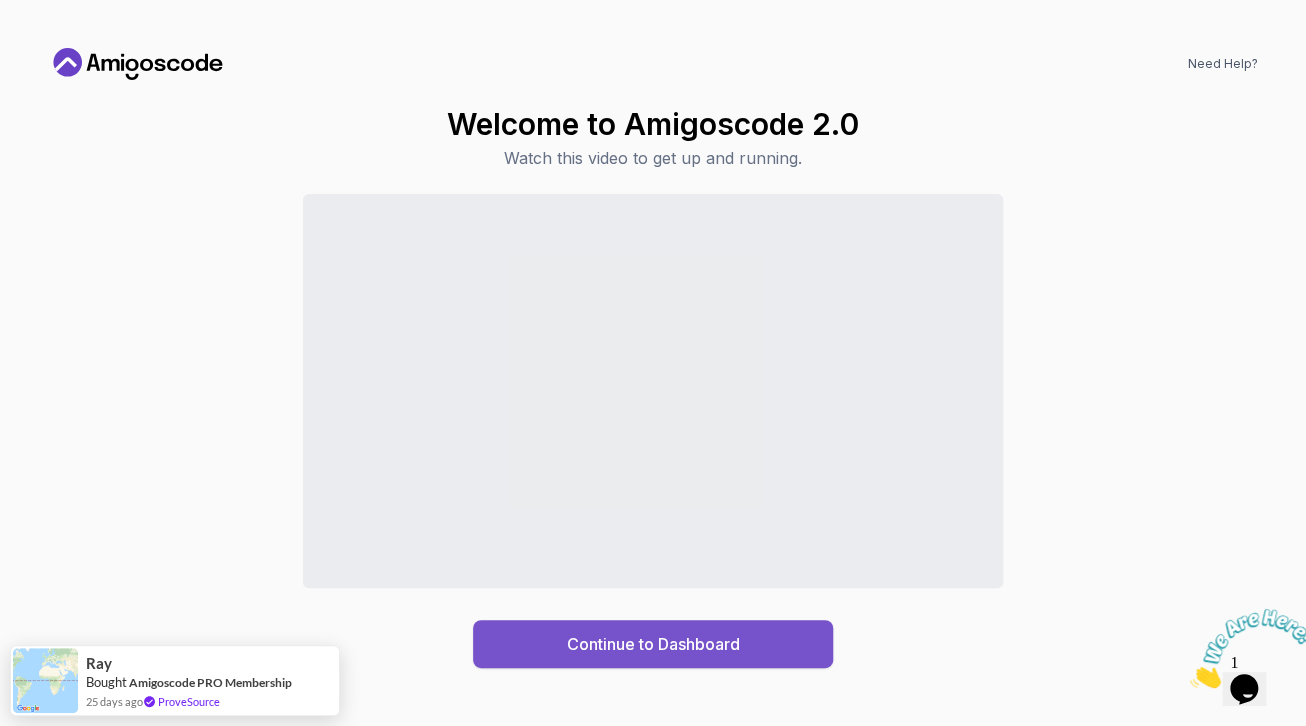 click on "Continue to Dashboard" at bounding box center [653, 644] 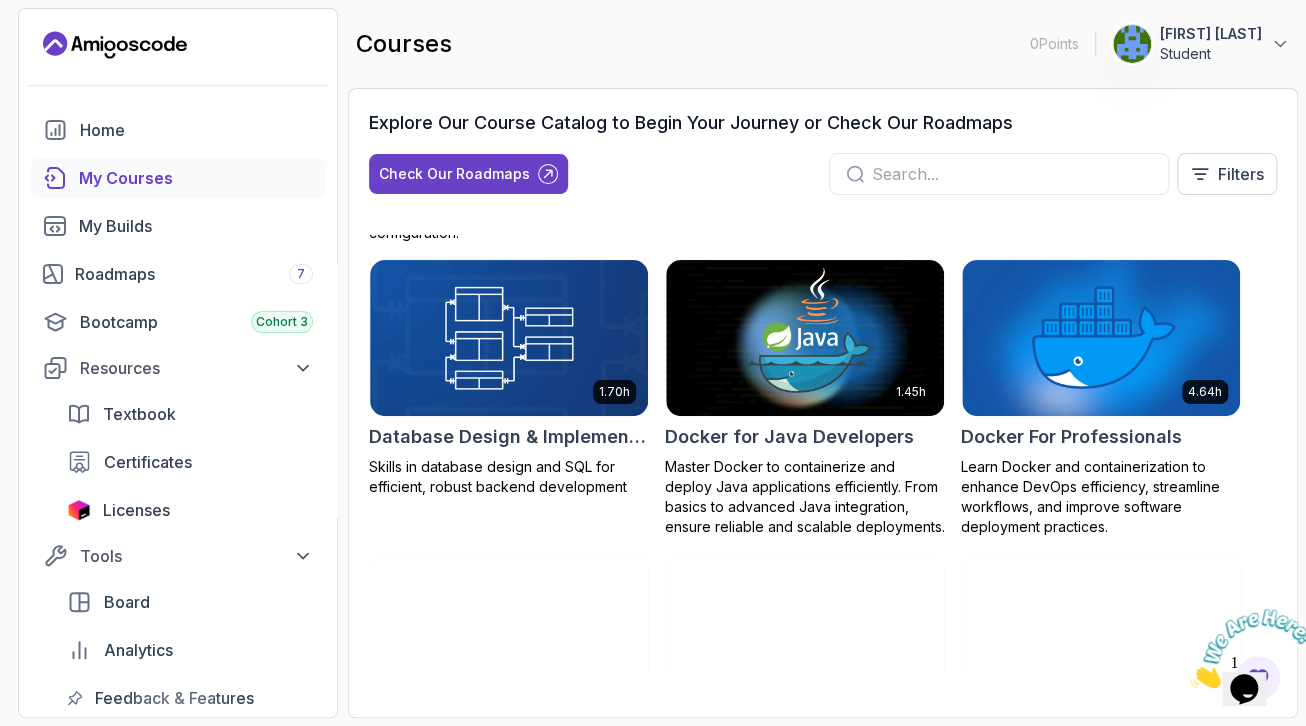 scroll, scrollTop: 0, scrollLeft: 0, axis: both 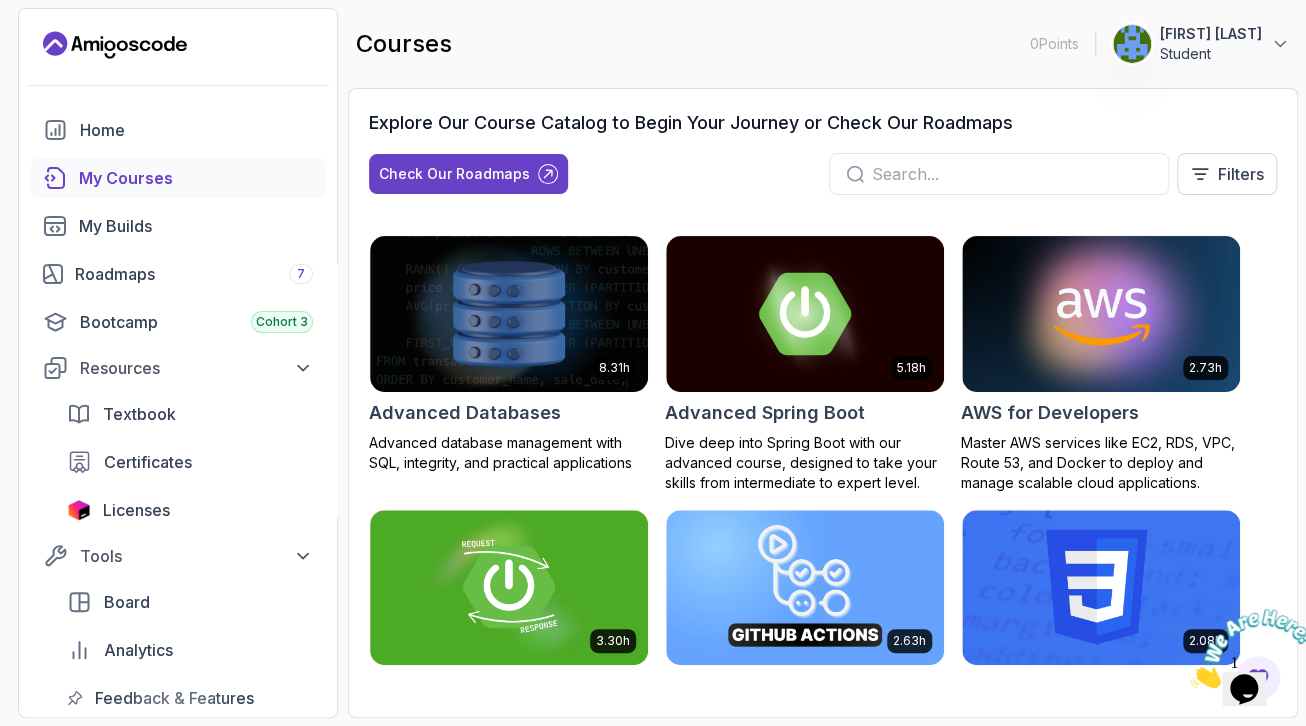 click at bounding box center (1012, 174) 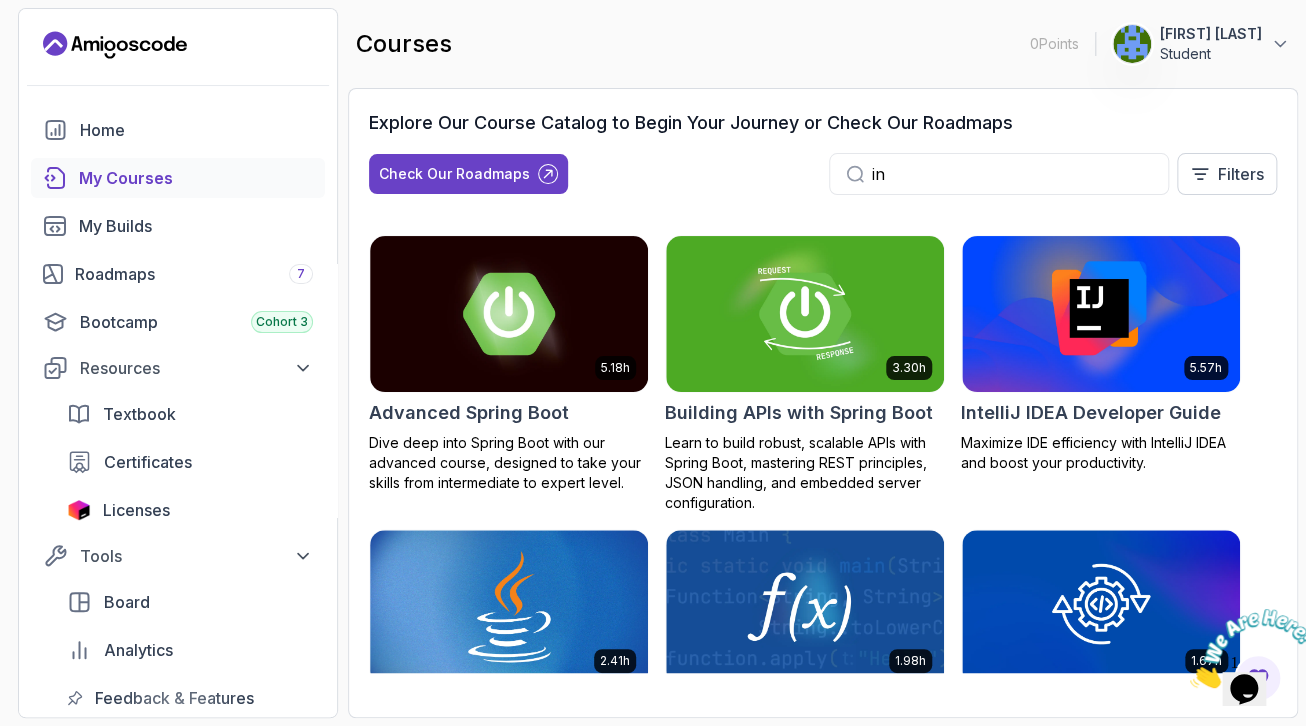 type on "i" 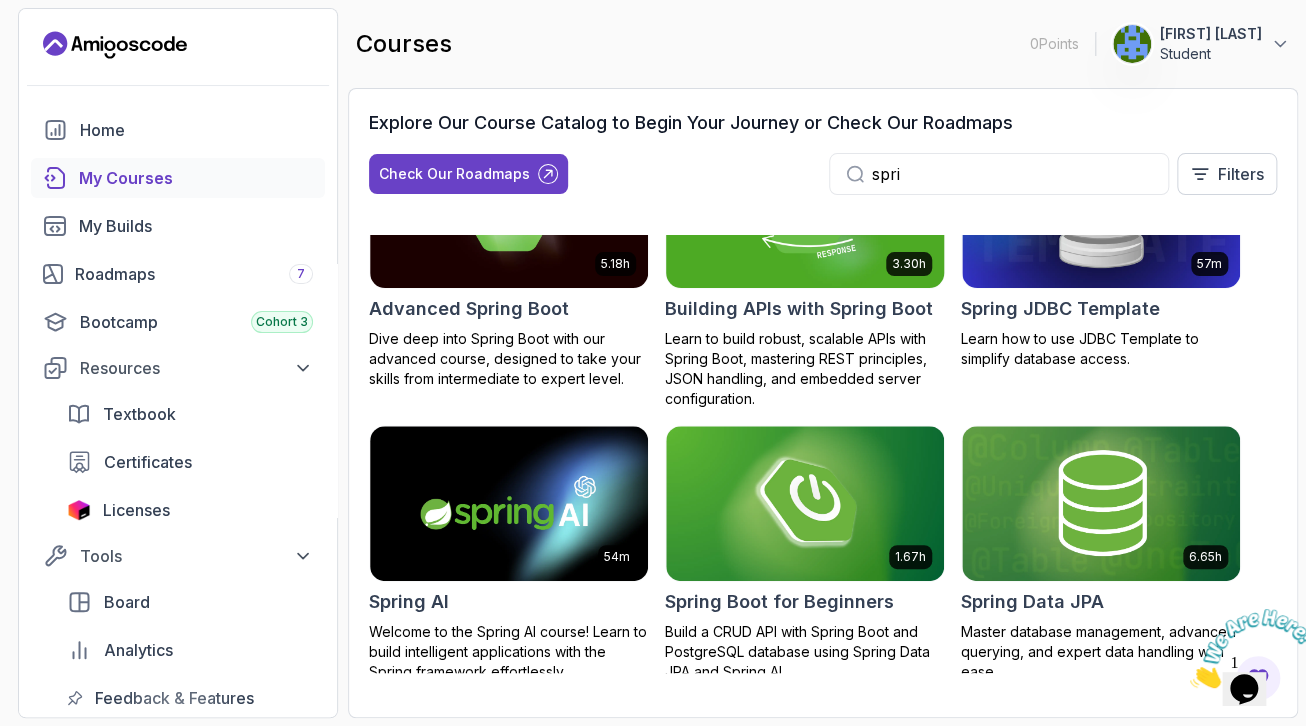 scroll, scrollTop: 126, scrollLeft: 0, axis: vertical 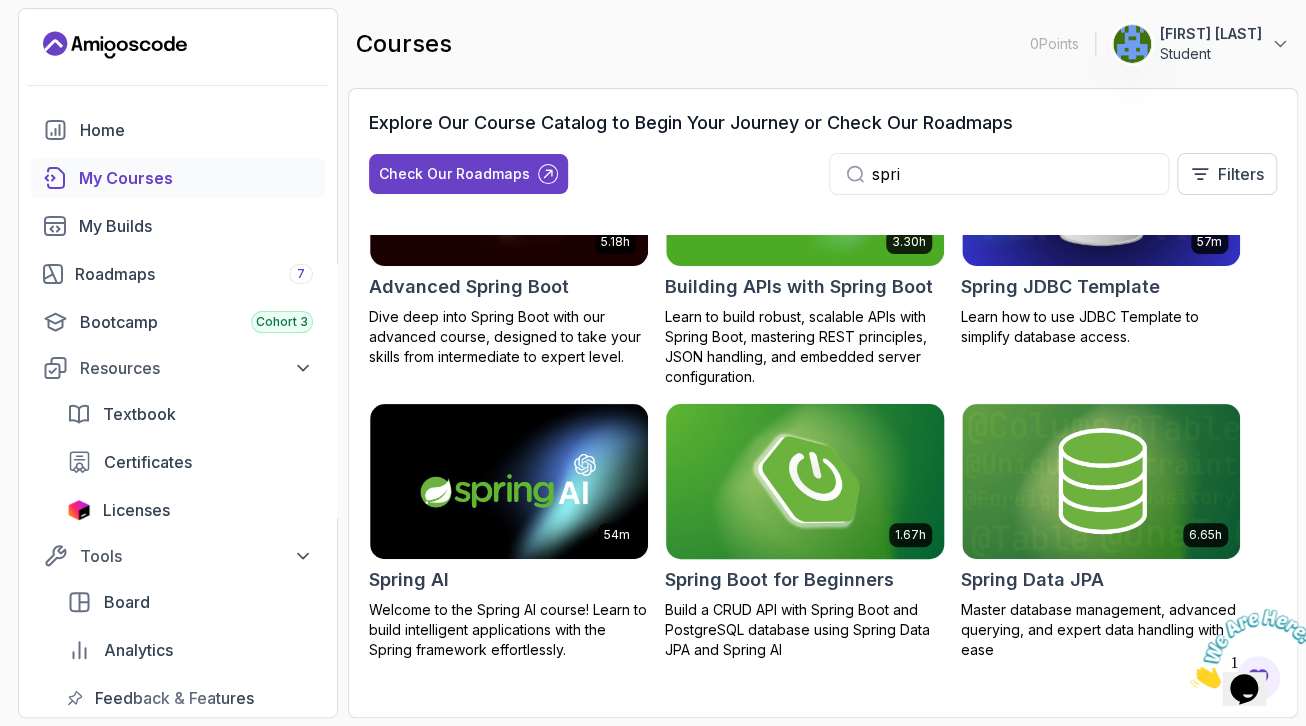 type on "spri" 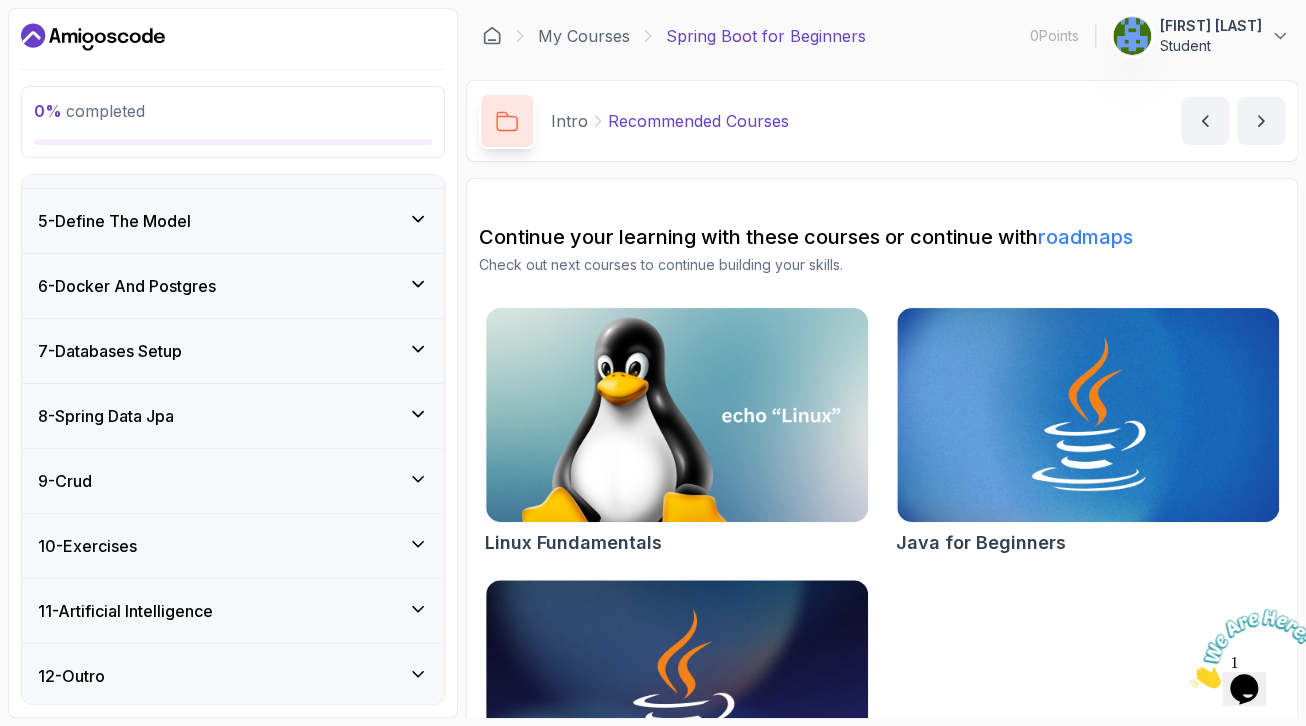 scroll, scrollTop: 0, scrollLeft: 0, axis: both 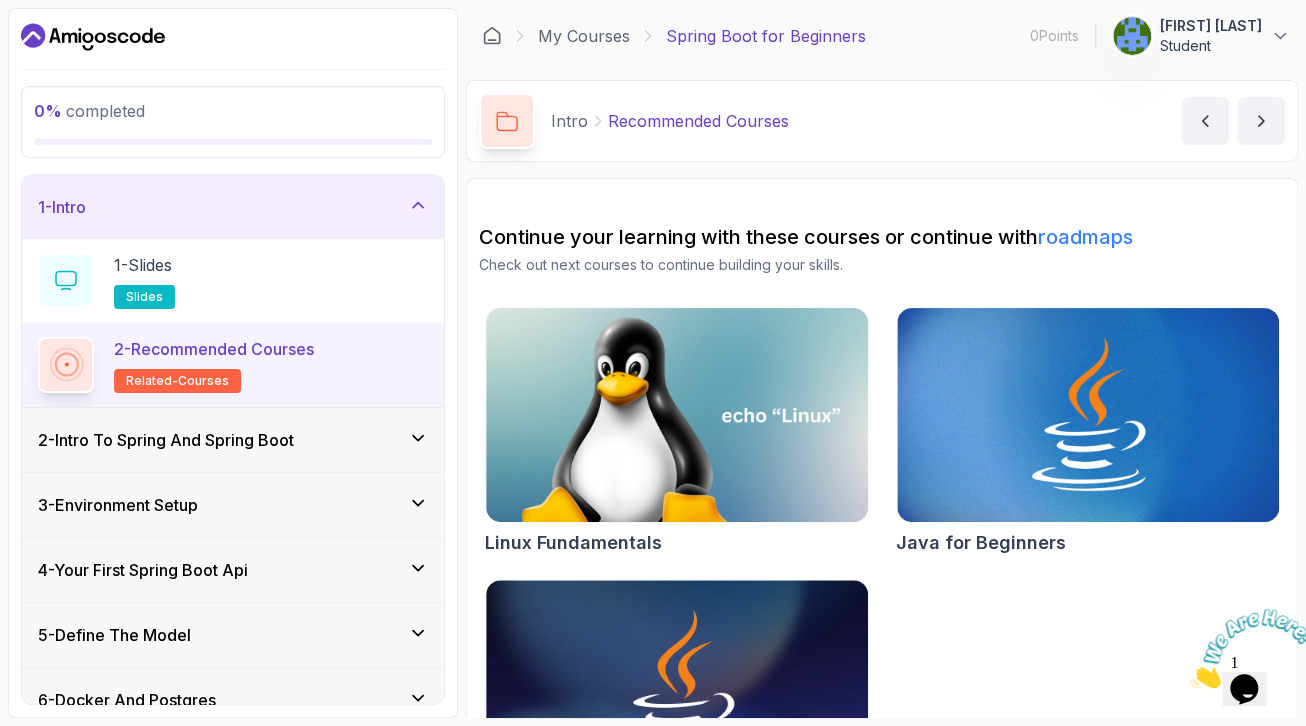 click on "Spring Boot for Beginners" at bounding box center [766, 36] 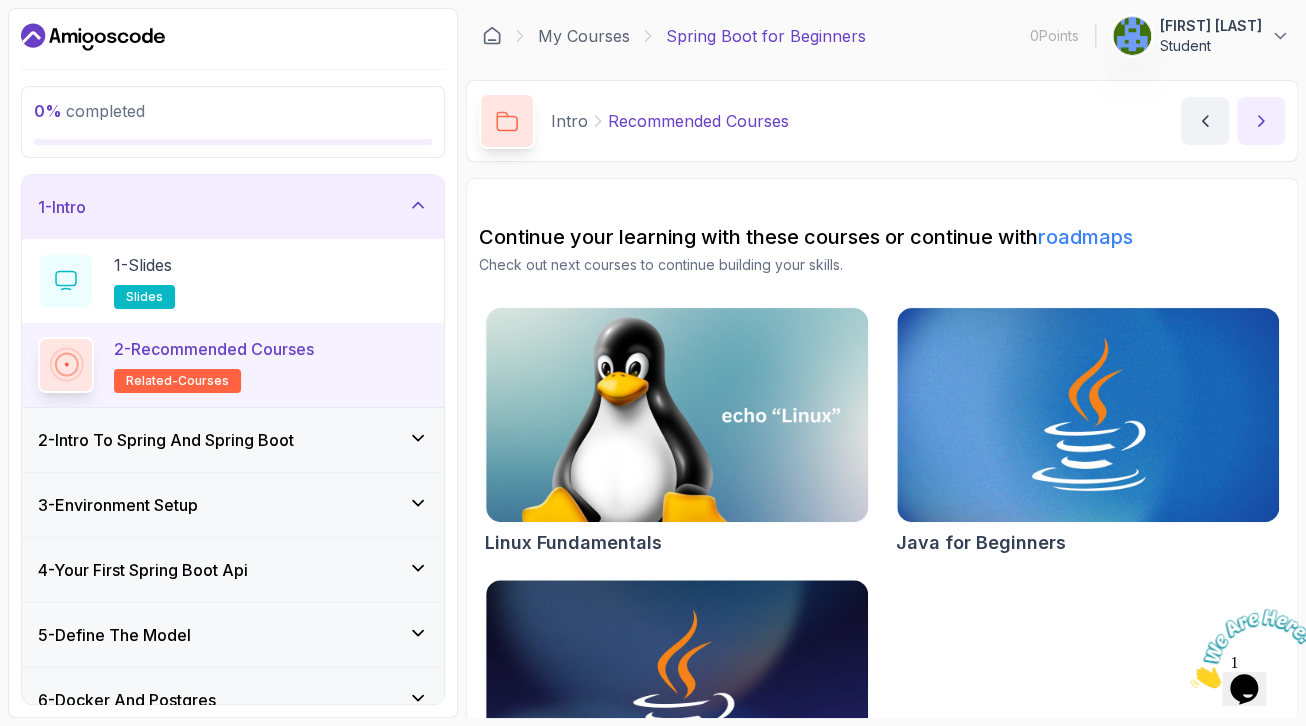 click 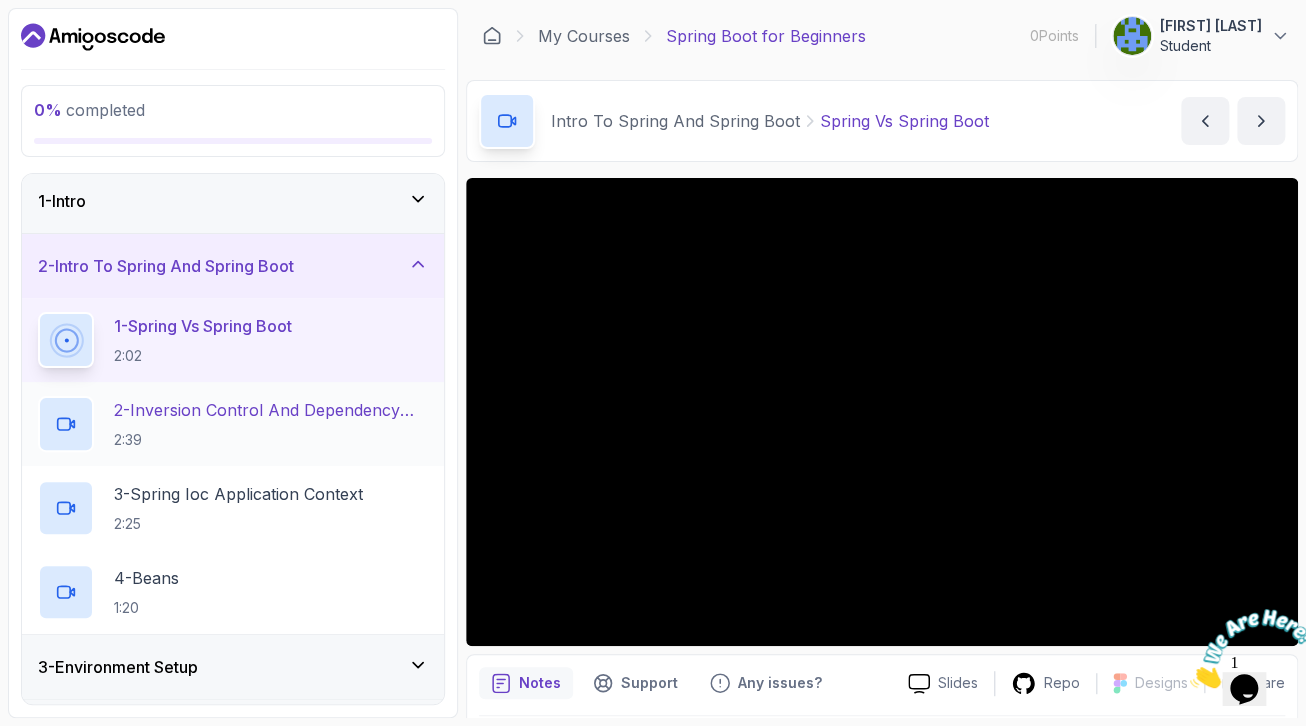 scroll, scrollTop: 0, scrollLeft: 0, axis: both 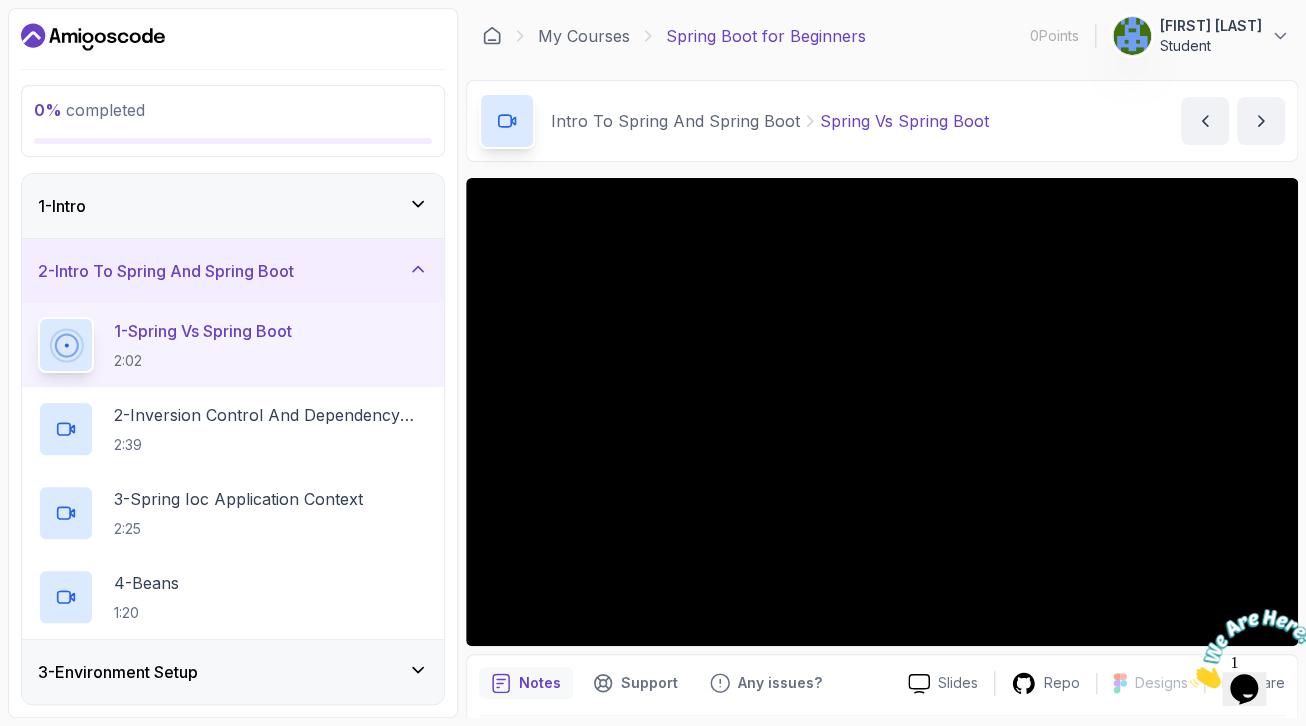 type 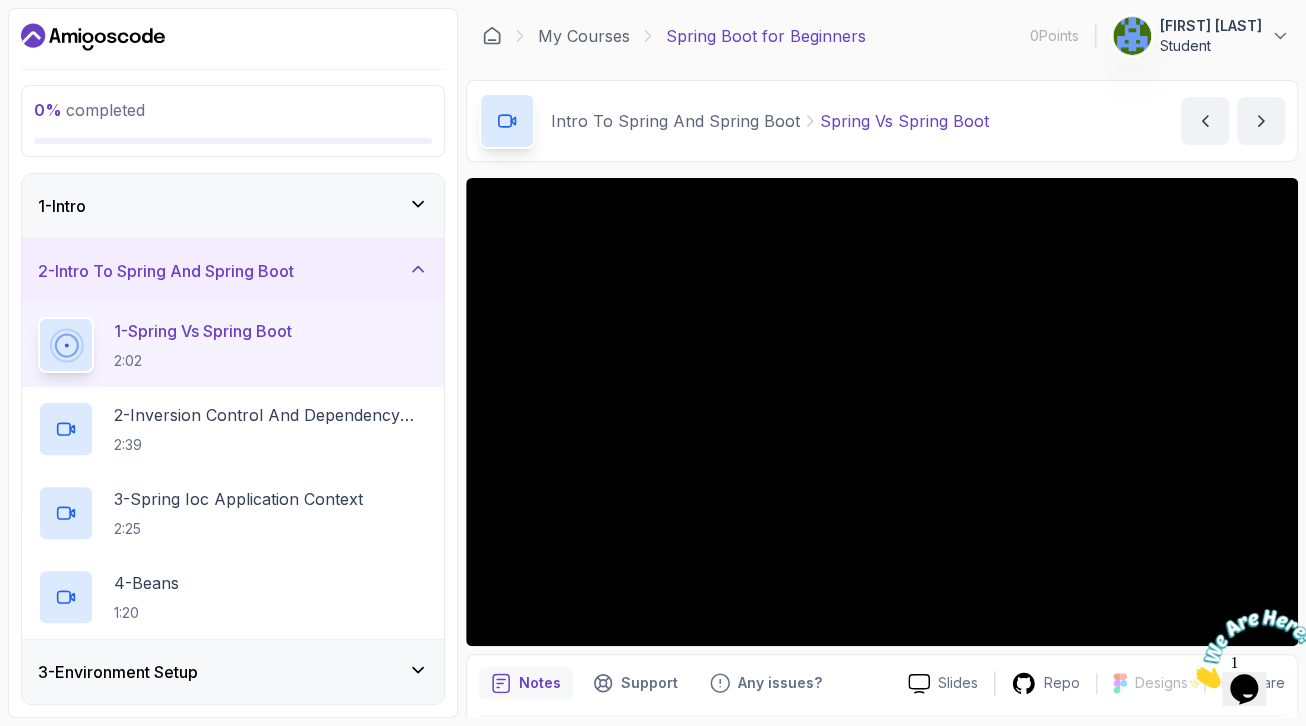 click at bounding box center (1190, 682) 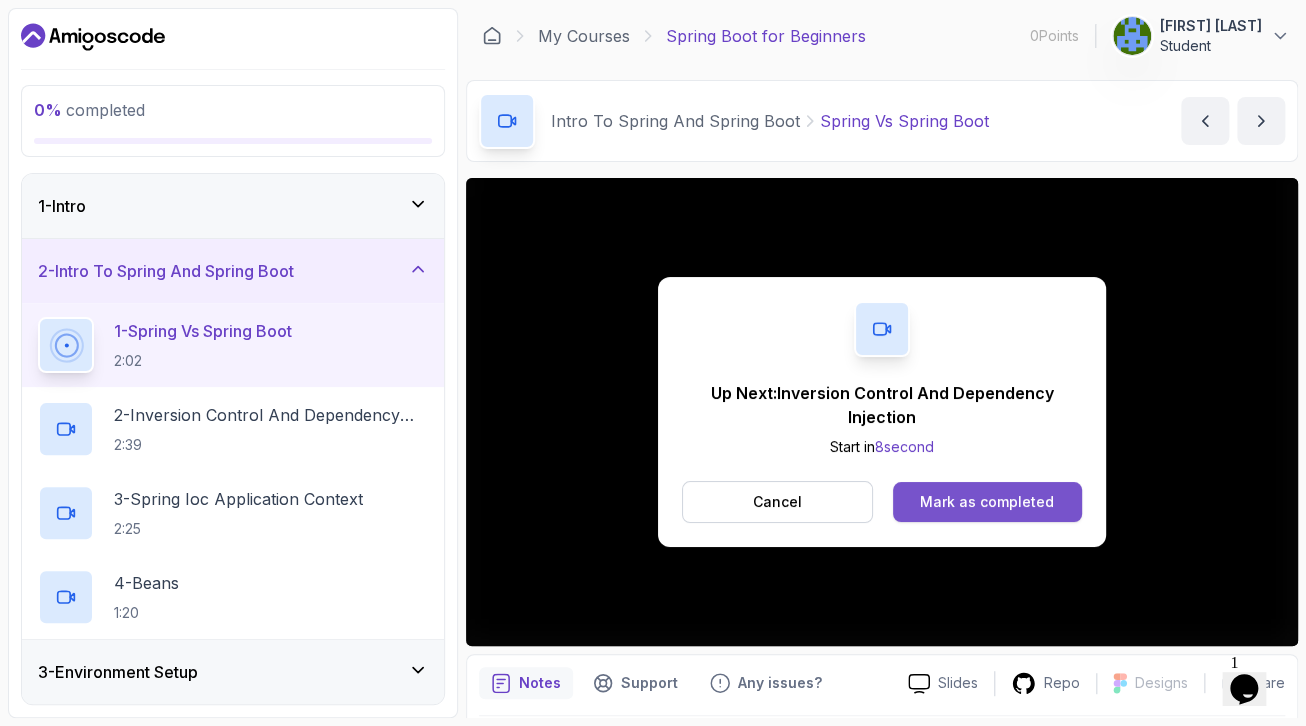 click on "Mark as completed" at bounding box center (987, 502) 